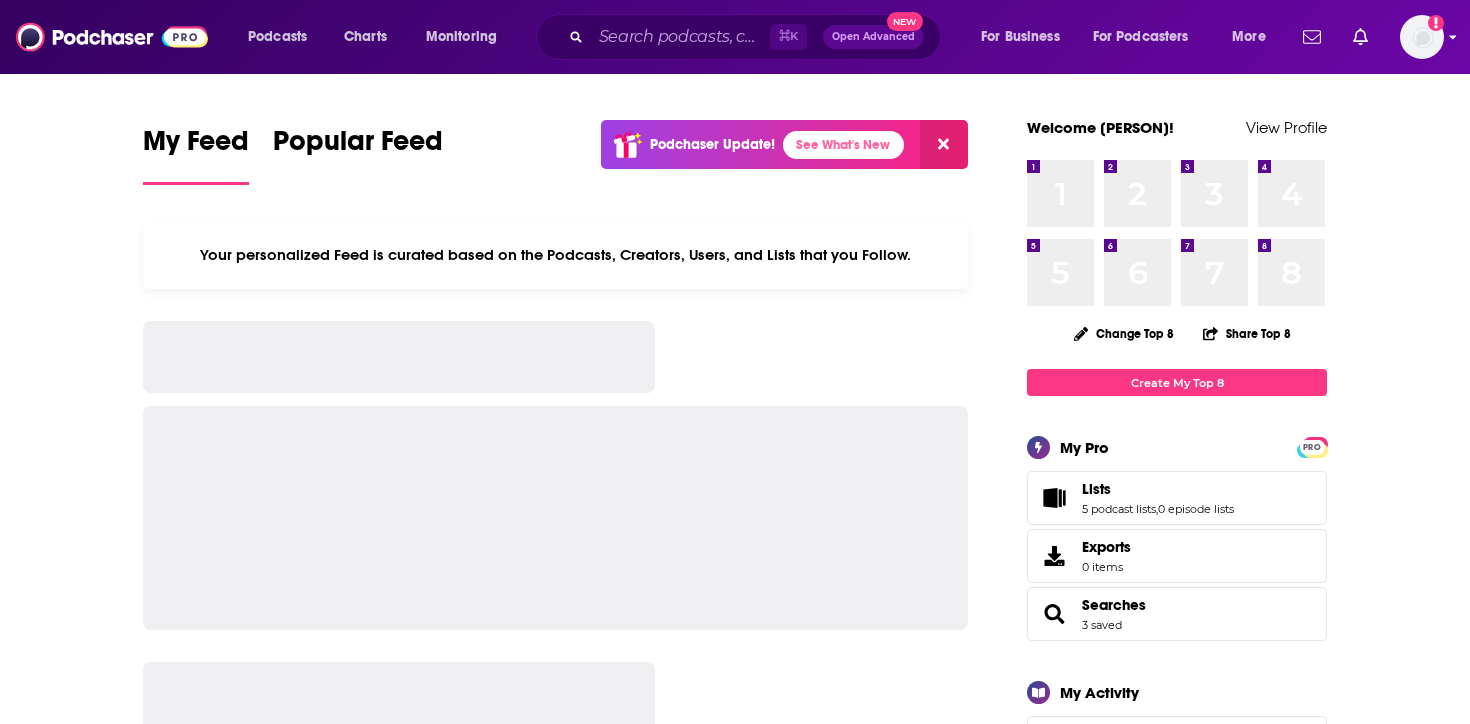 scroll, scrollTop: 0, scrollLeft: 0, axis: both 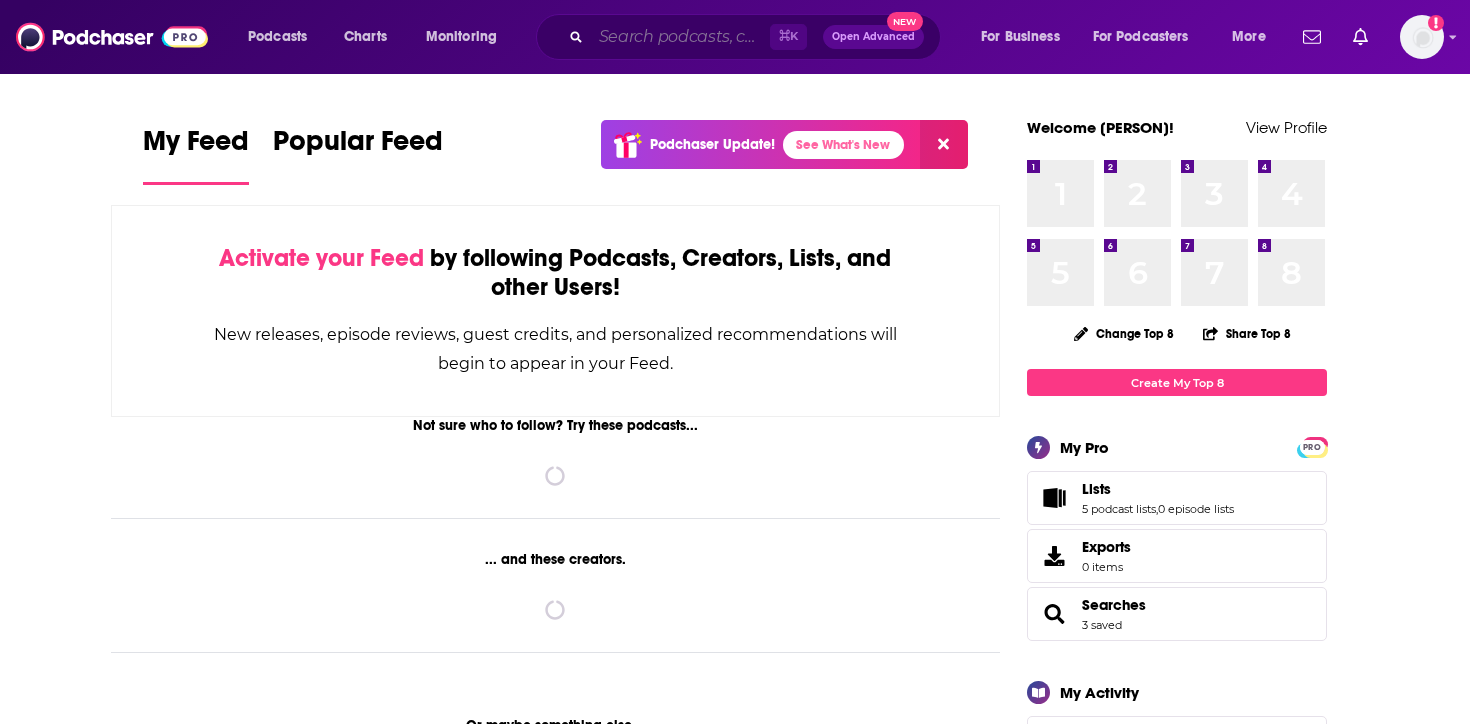 click at bounding box center [680, 37] 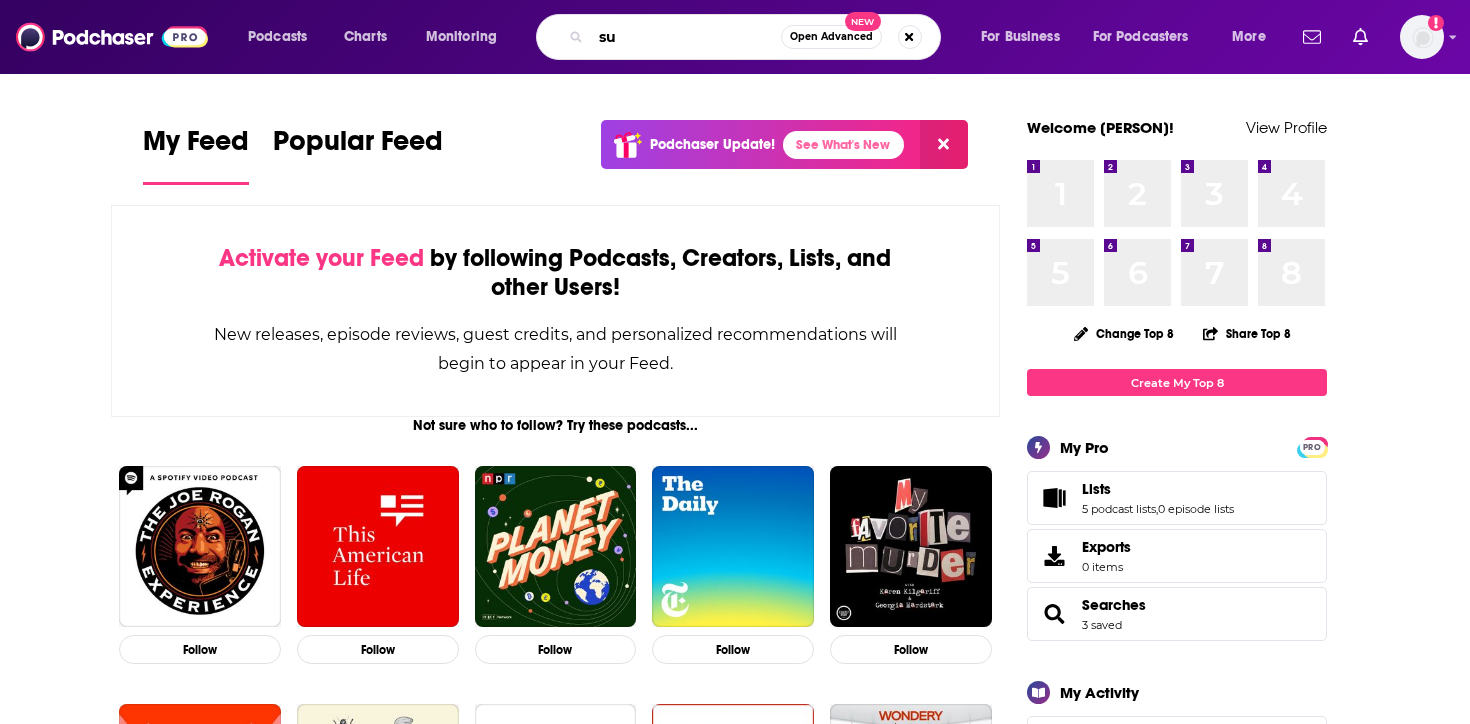 type on "s" 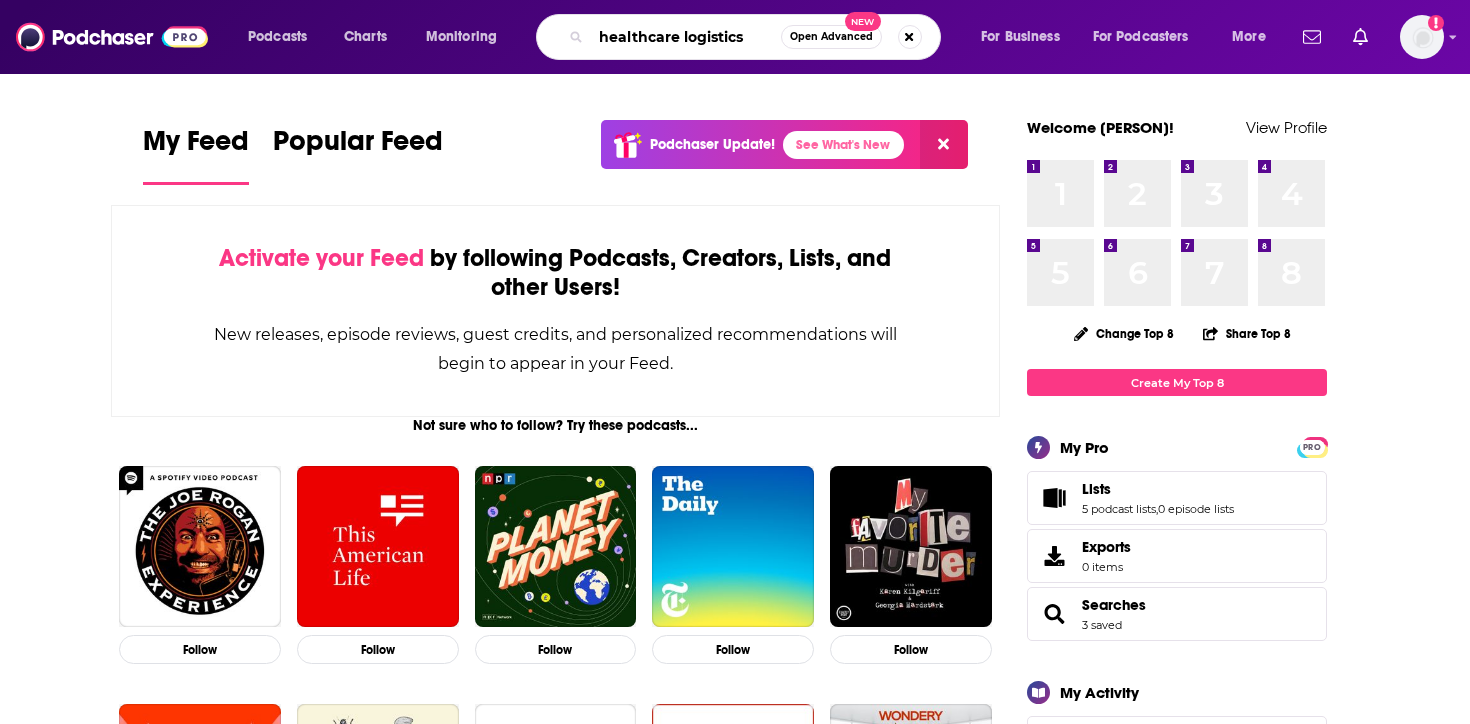 type on "healthcare logistics" 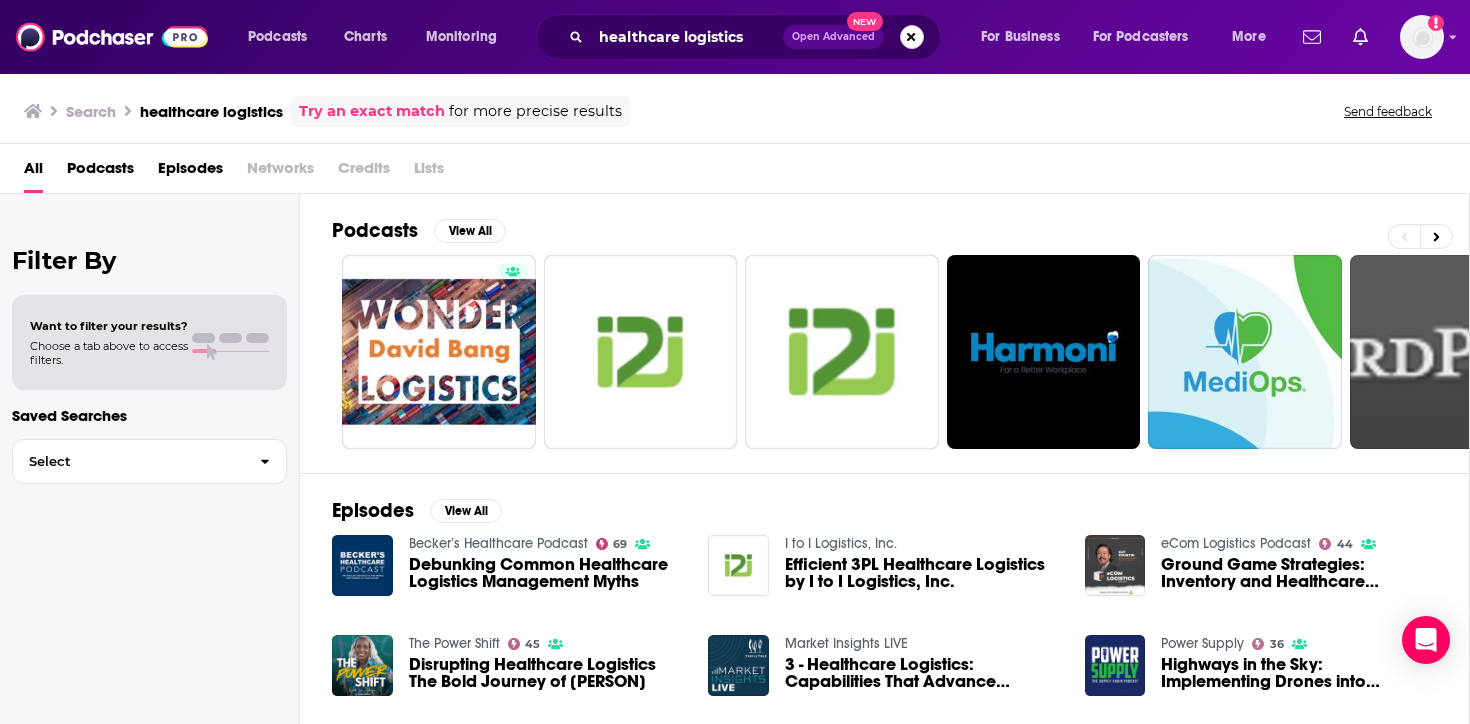 click at bounding box center [912, 37] 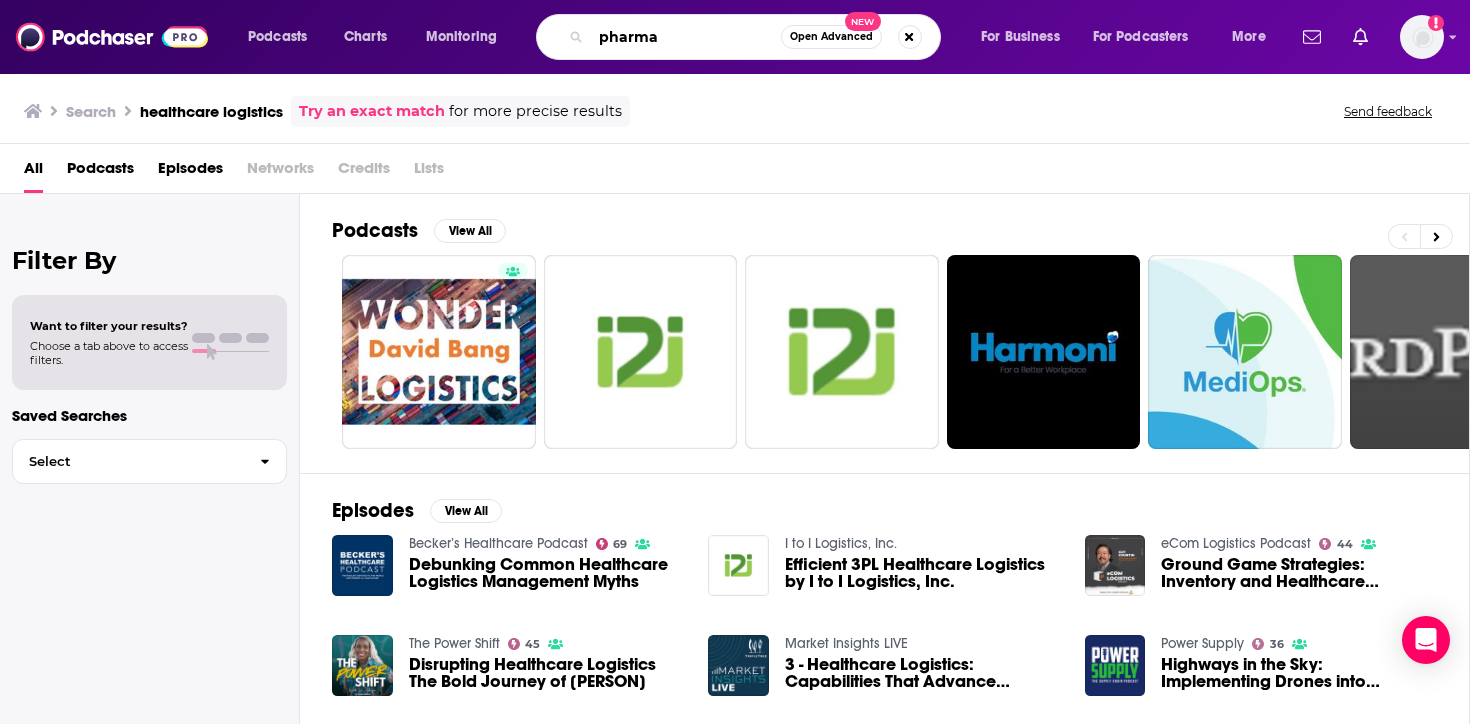 type on "pharma" 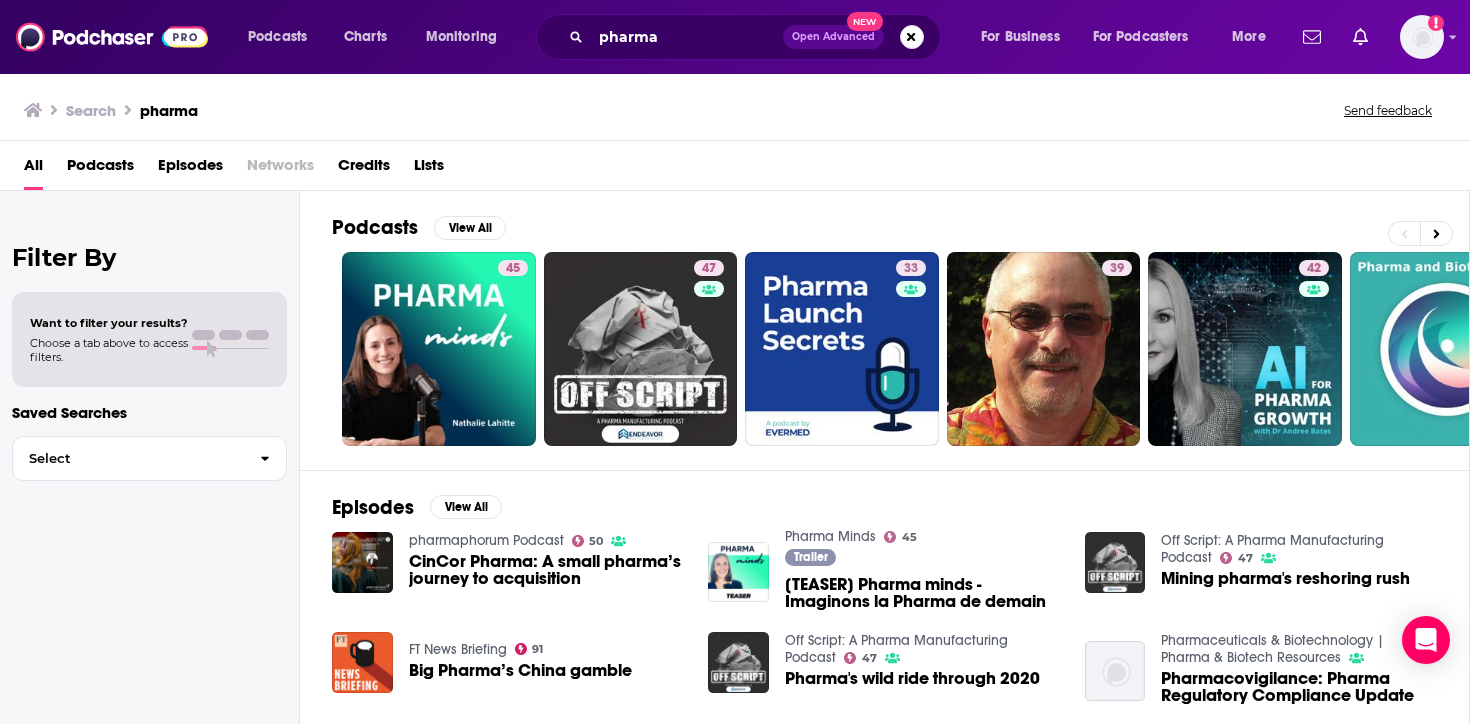 click on "Podcasts" at bounding box center [100, 169] 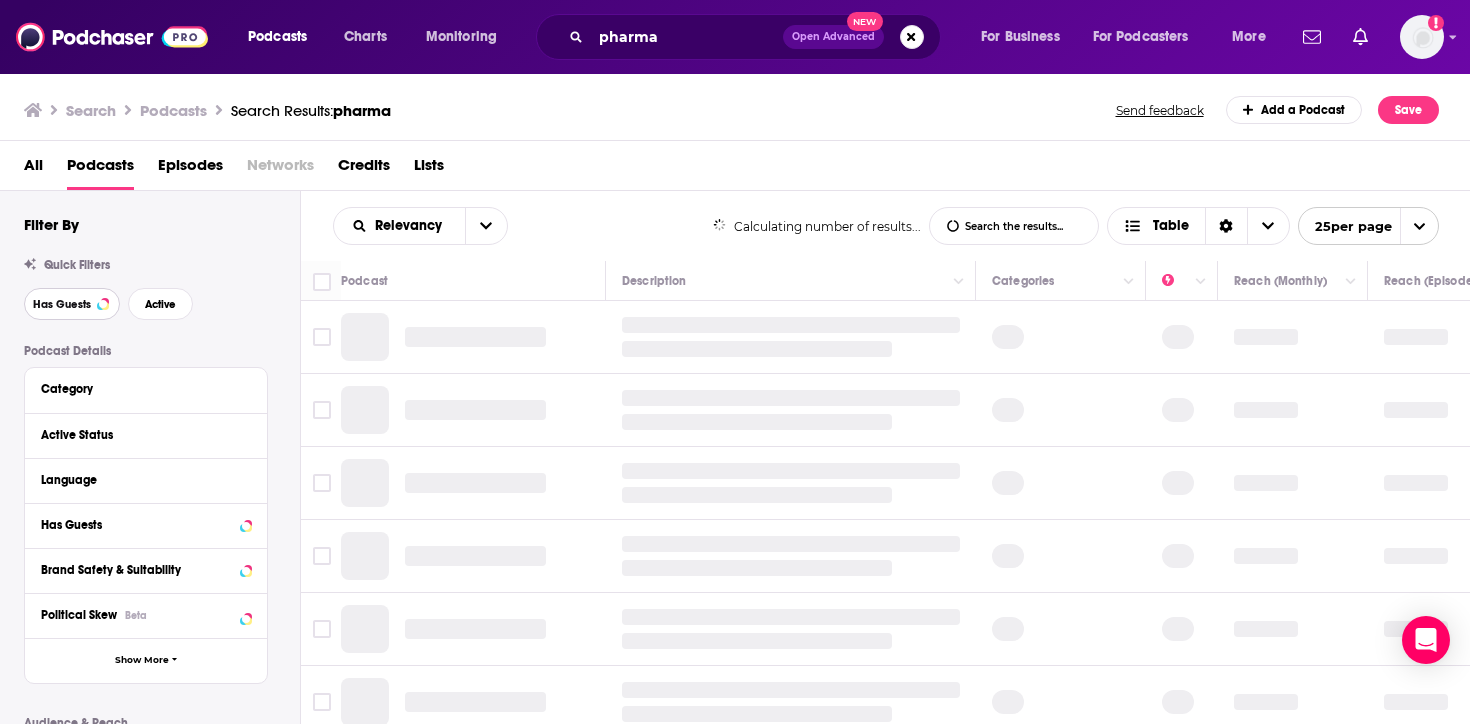click on "Has Guests" at bounding box center (72, 304) 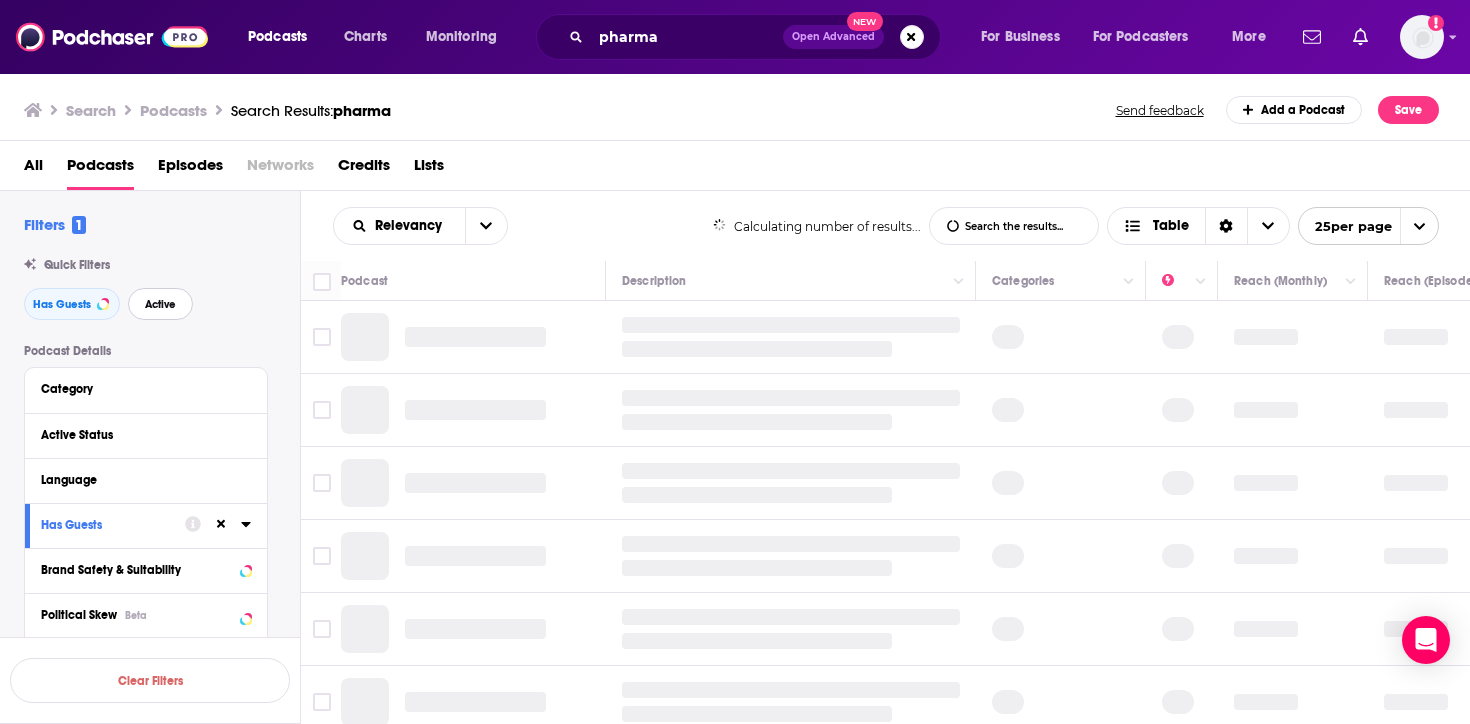 click on "Active" at bounding box center (160, 304) 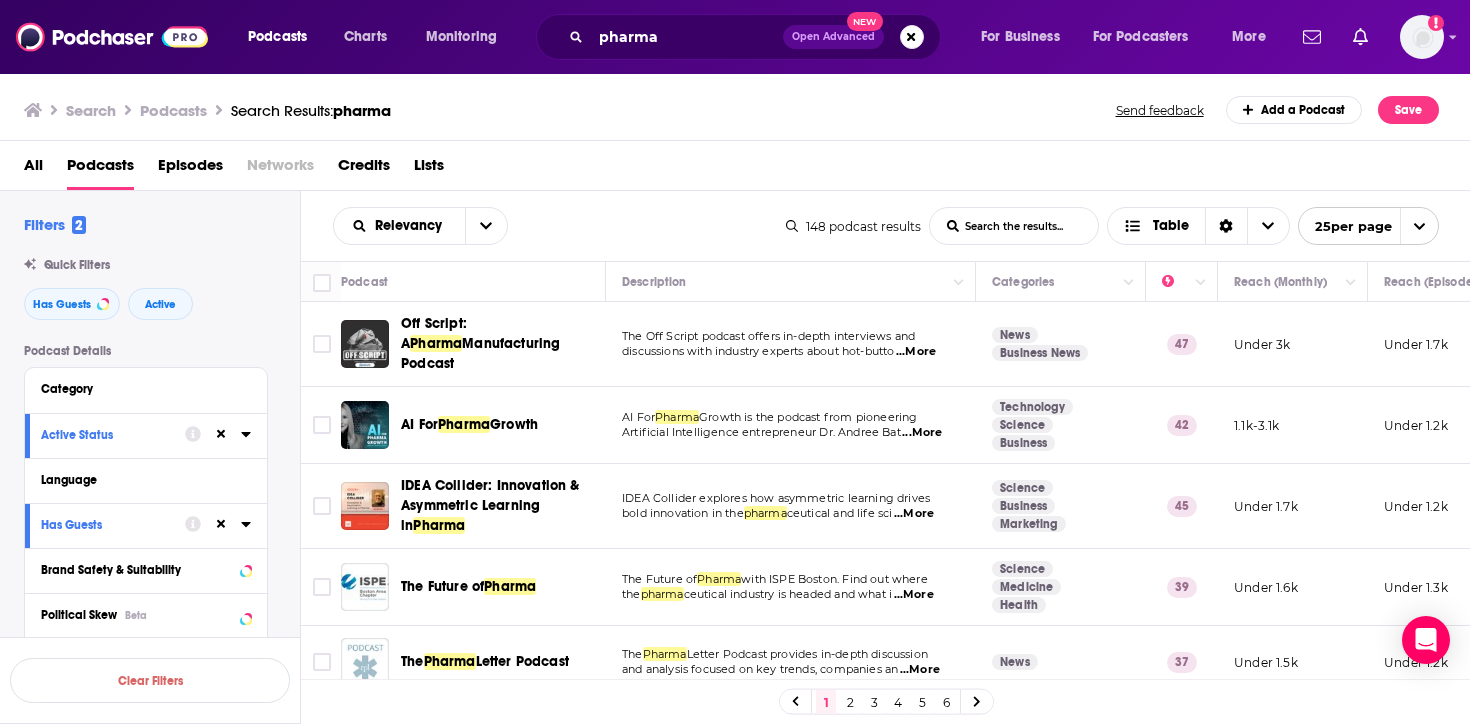 click on "...More" at bounding box center [922, 433] 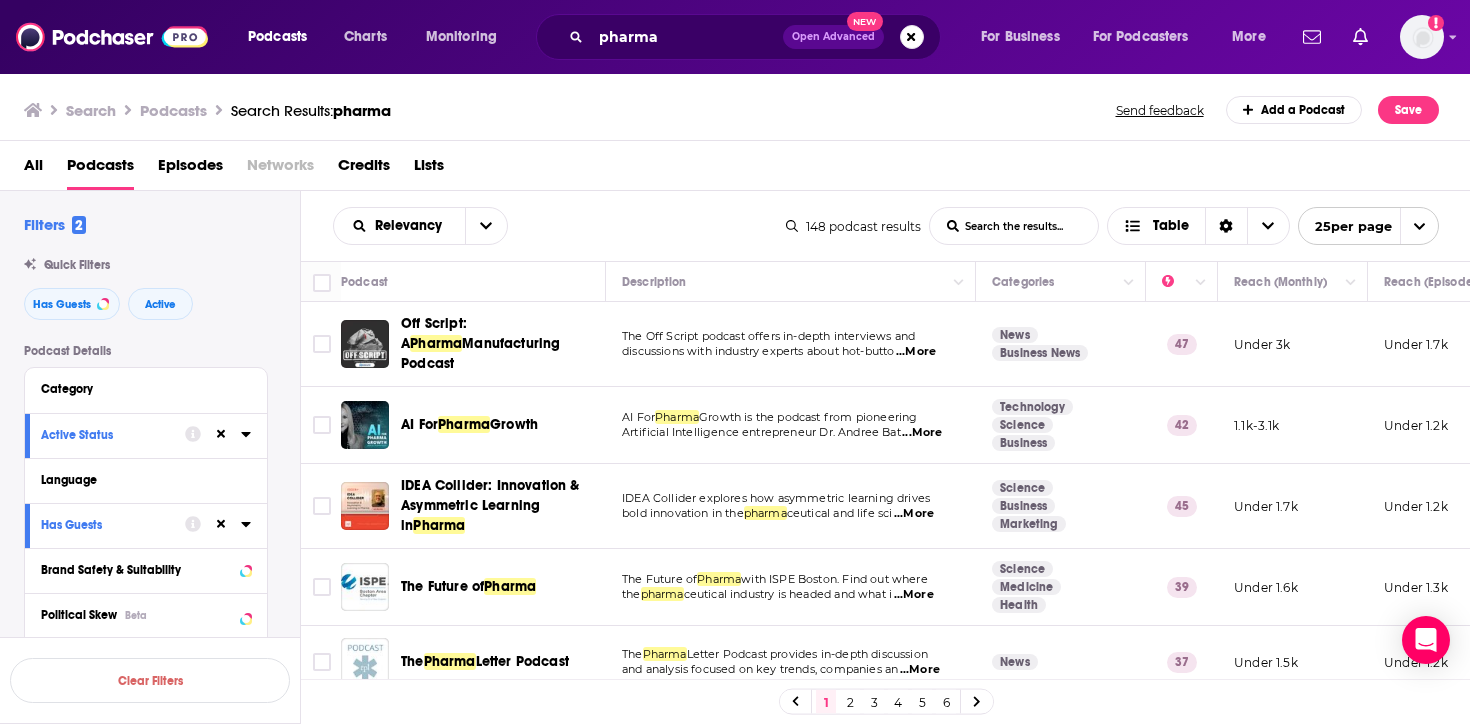 click on "Search Podcasts Search Results:   pharma Send feedback Add a Podcast Save" at bounding box center [731, 110] 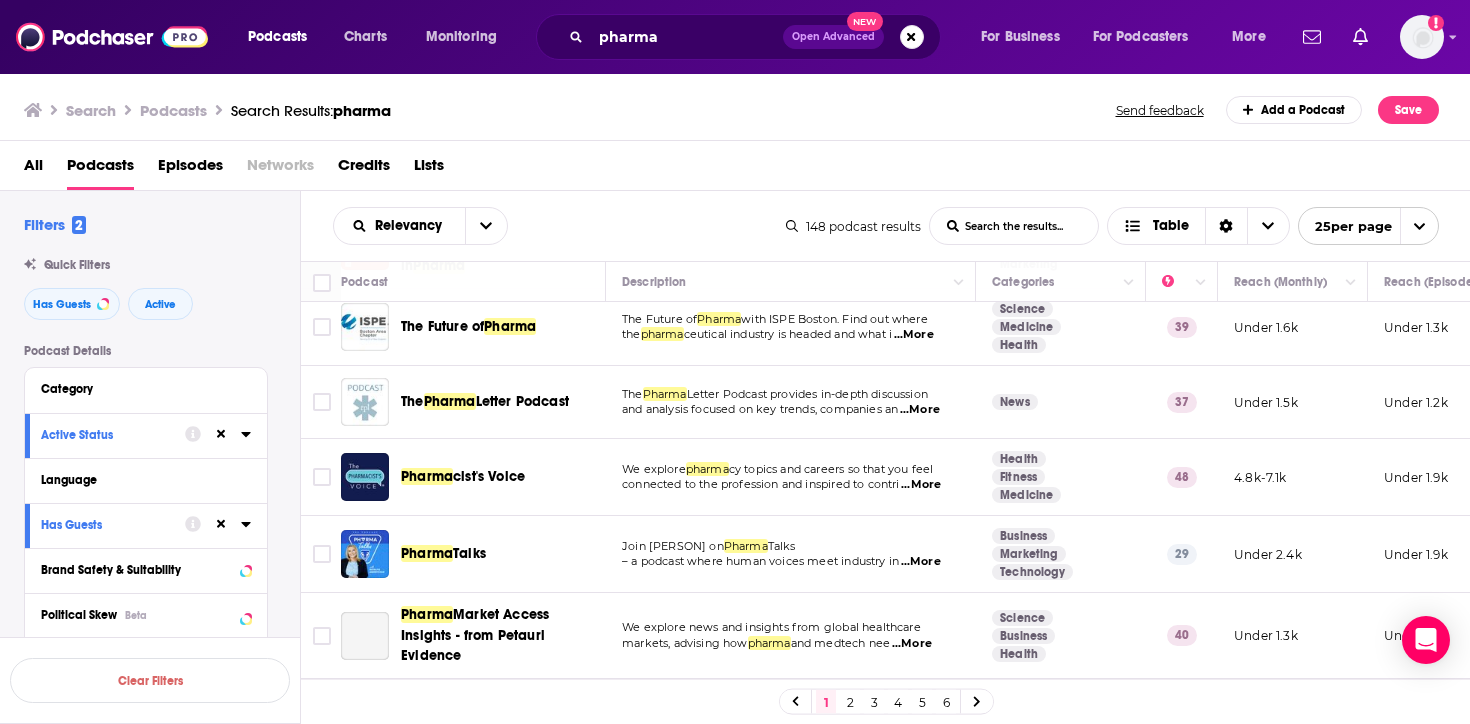 scroll, scrollTop: 262, scrollLeft: 0, axis: vertical 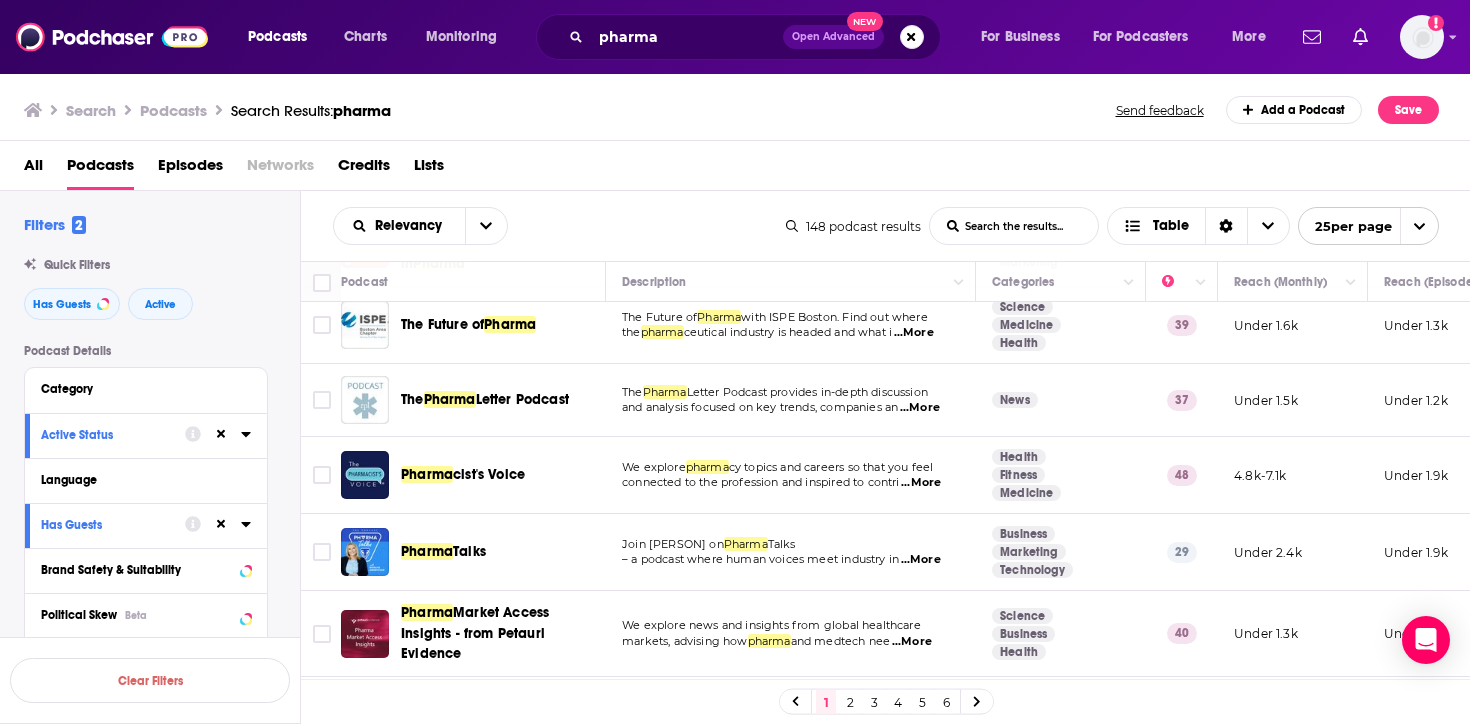 click on "Join [PERSON] on Pharma Talks – a podcast where human voices meet industry in ...More" at bounding box center [791, 552] 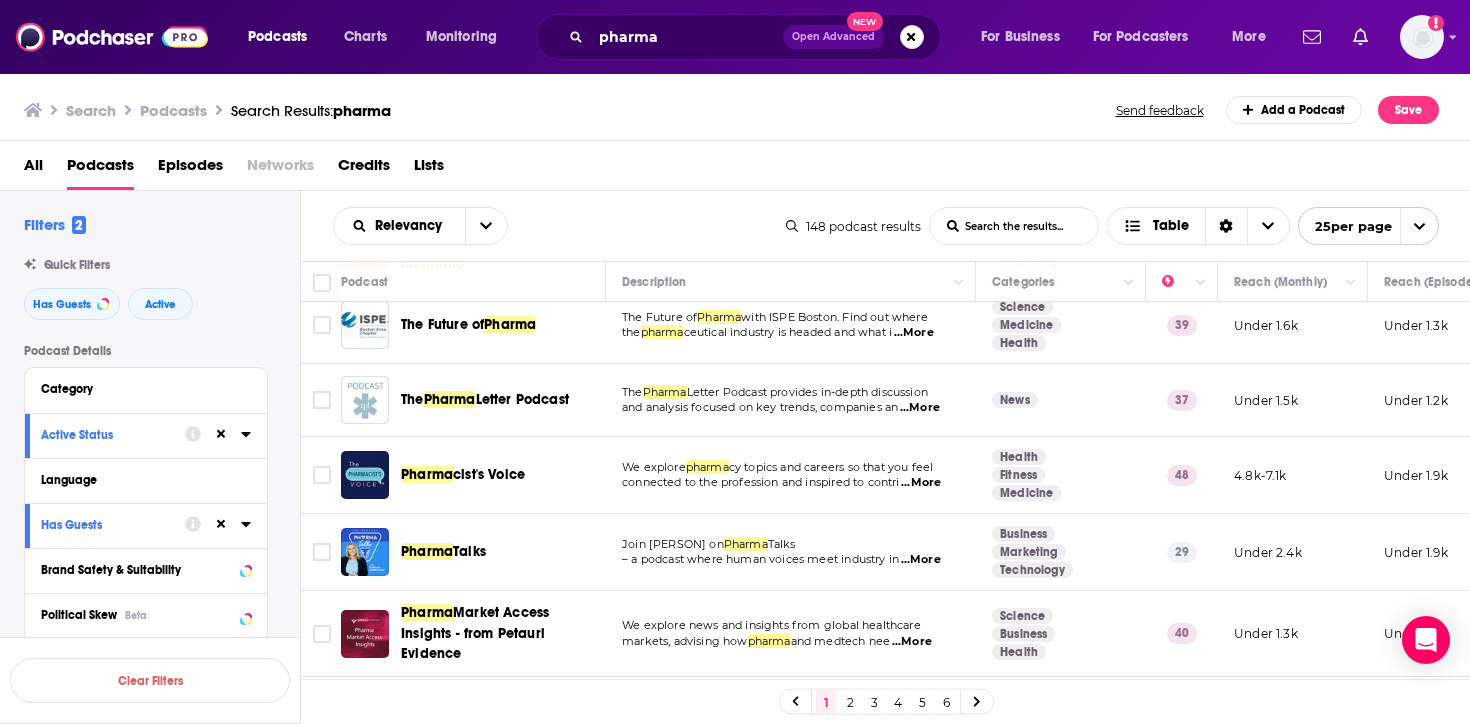 click on "...More" at bounding box center (921, 560) 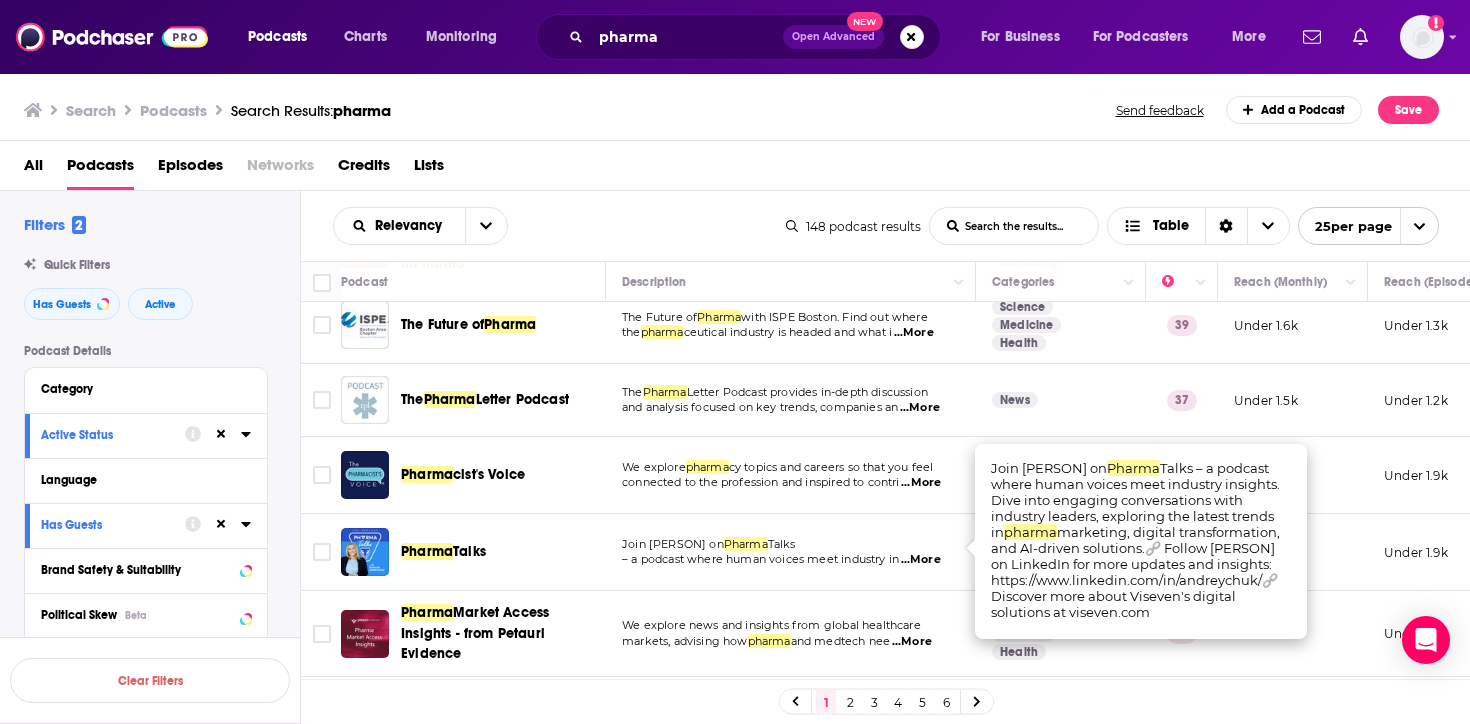 click on "All Podcasts Episodes Networks Credits Lists" at bounding box center (739, 169) 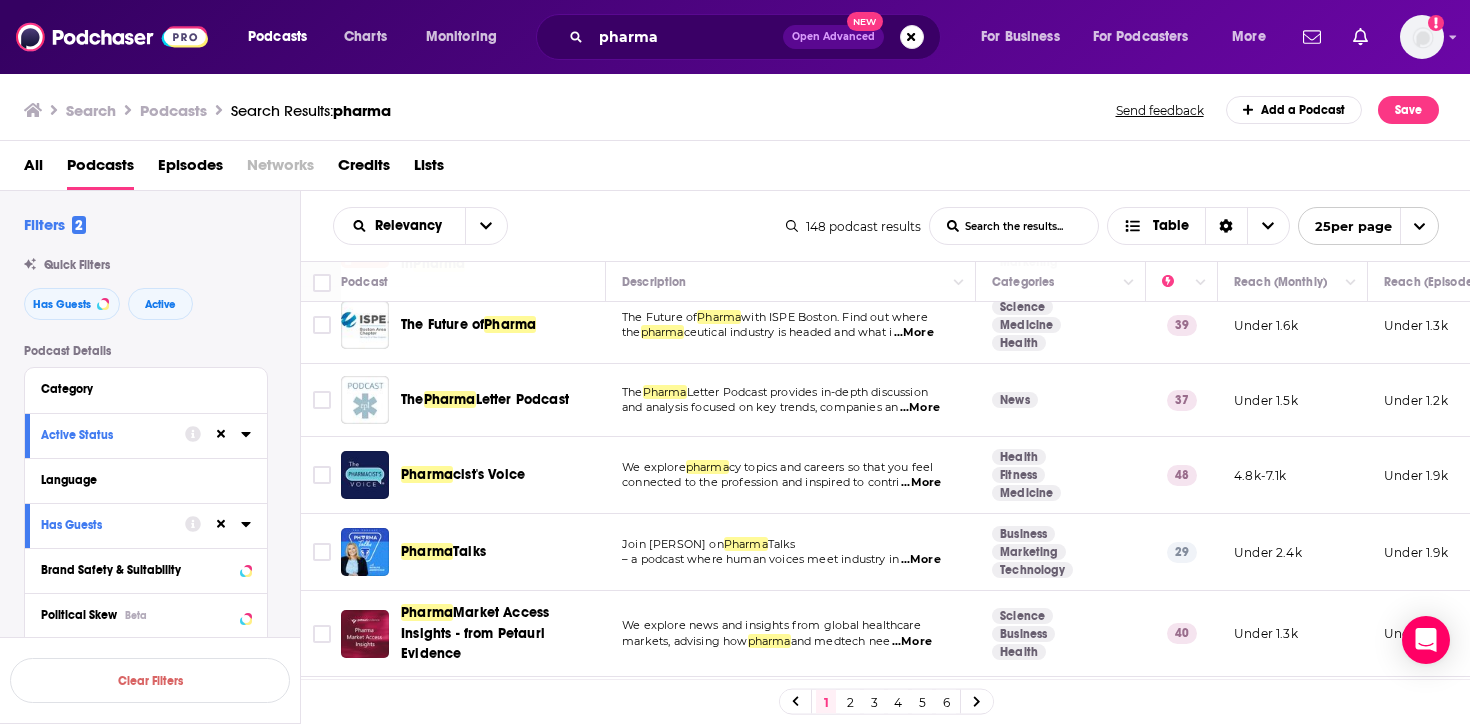 scroll, scrollTop: 233, scrollLeft: 0, axis: vertical 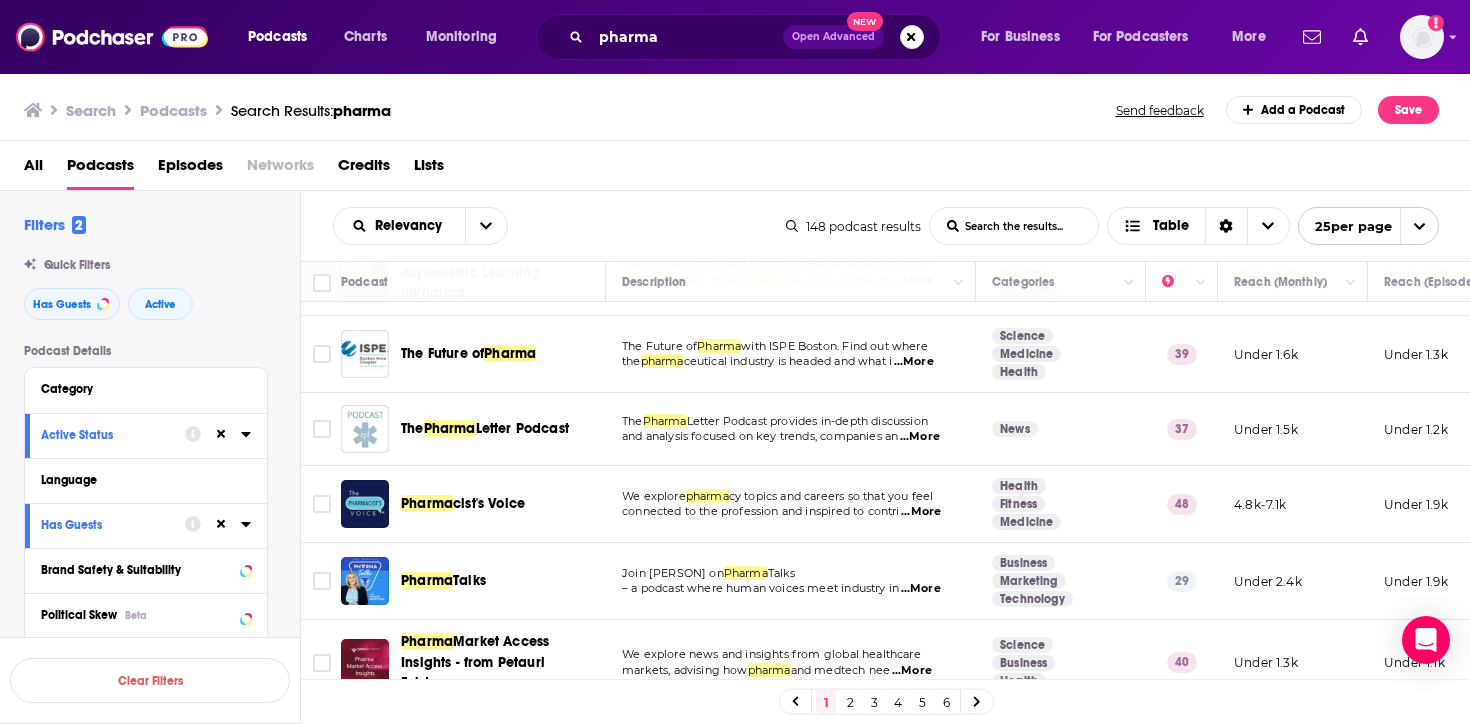 click on "...More" at bounding box center (920, 437) 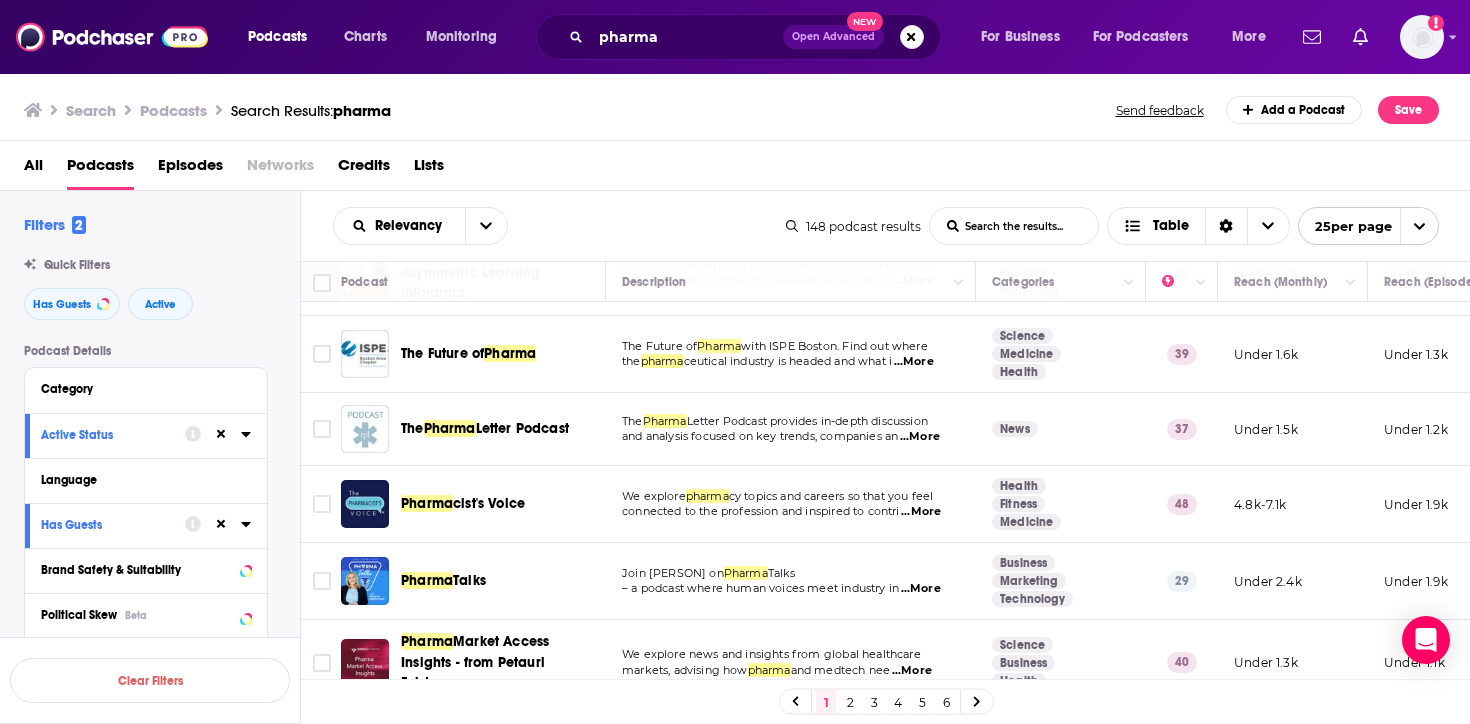 click on "Letter Podcast" at bounding box center [522, 428] 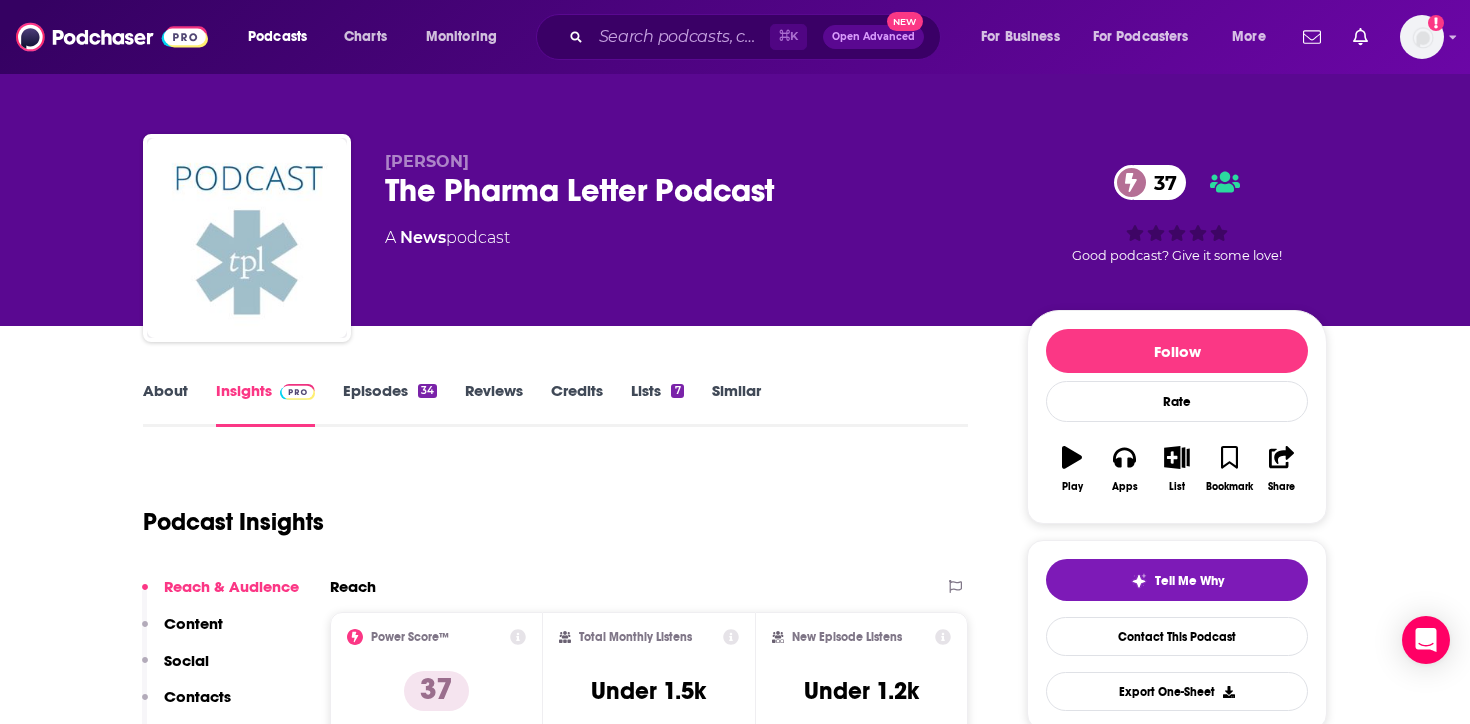 click on "The Pharma Letter Podcast 37" at bounding box center [690, 190] 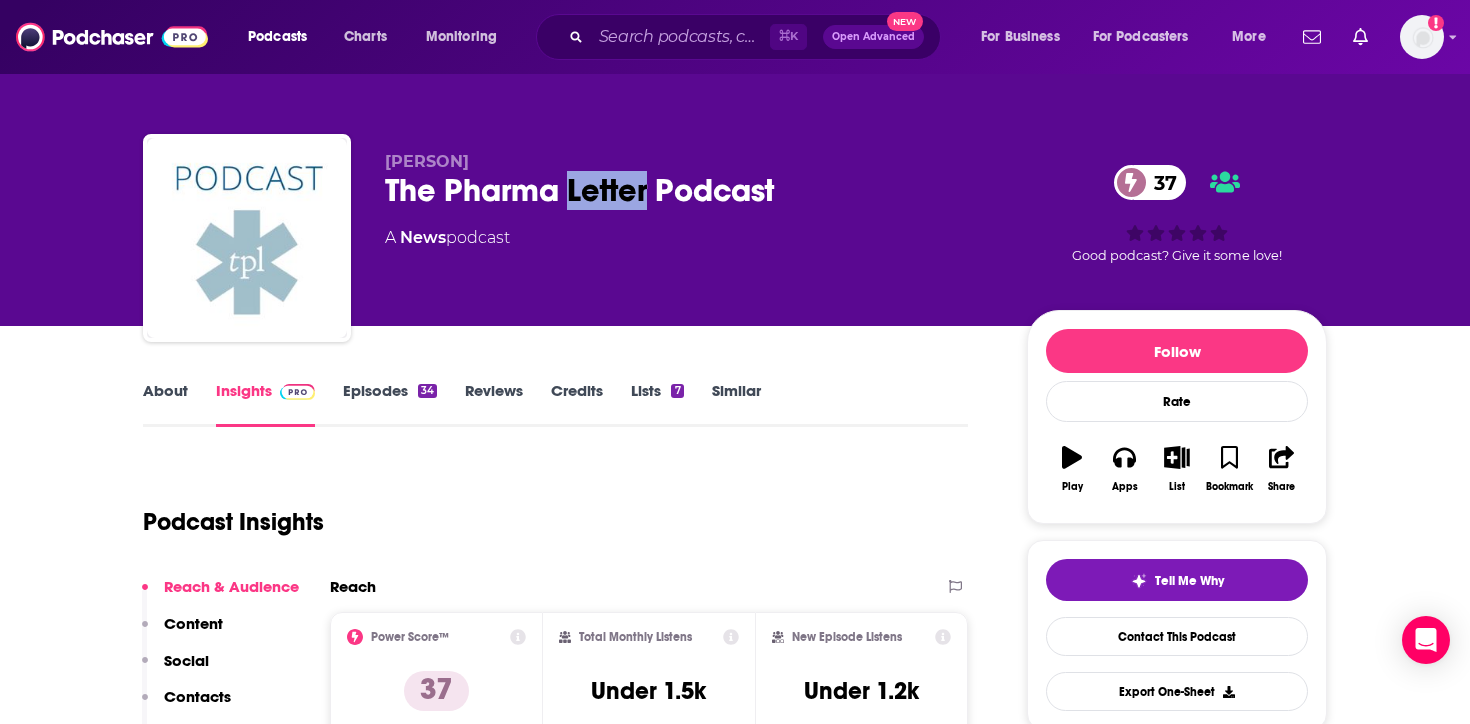 click on "The Pharma Letter Podcast 37" at bounding box center [690, 190] 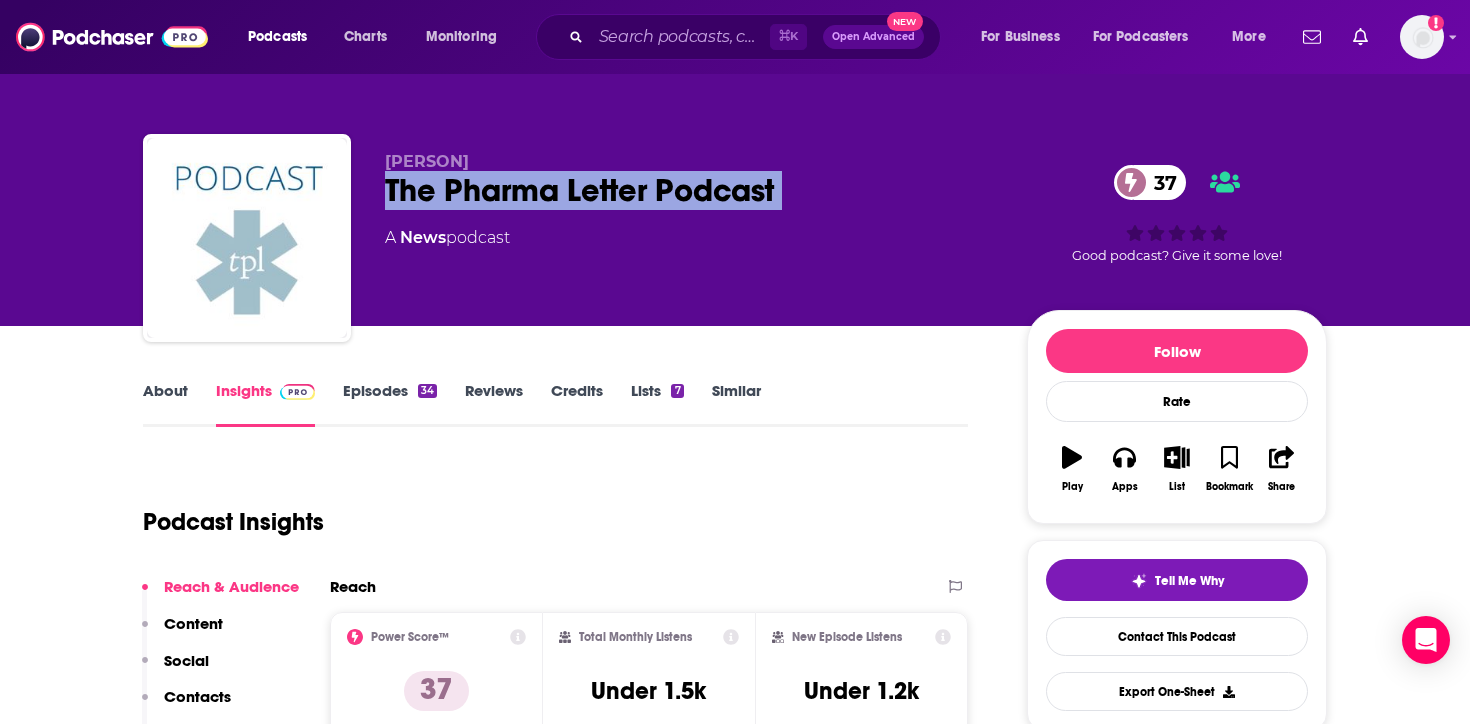 click on "The Pharma Letter Podcast 37" at bounding box center [690, 190] 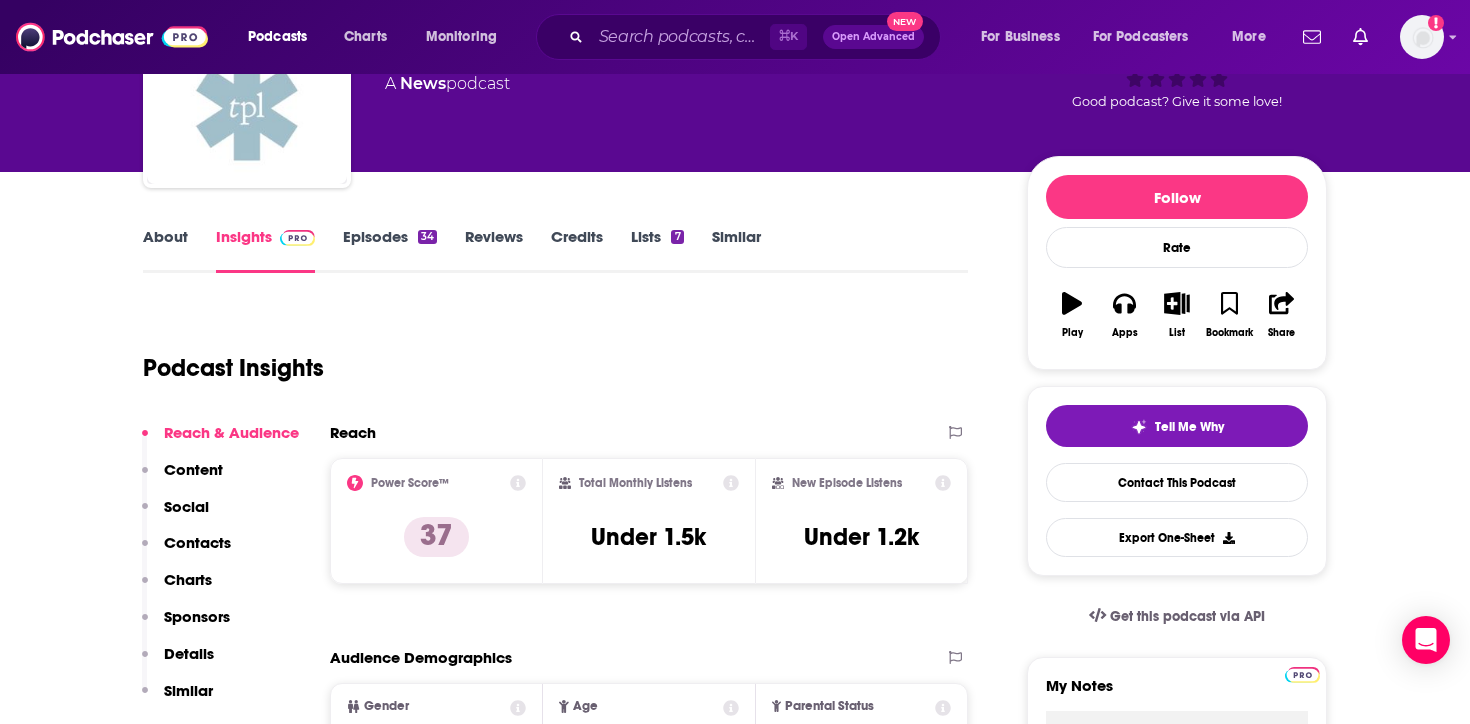 scroll, scrollTop: 308, scrollLeft: 0, axis: vertical 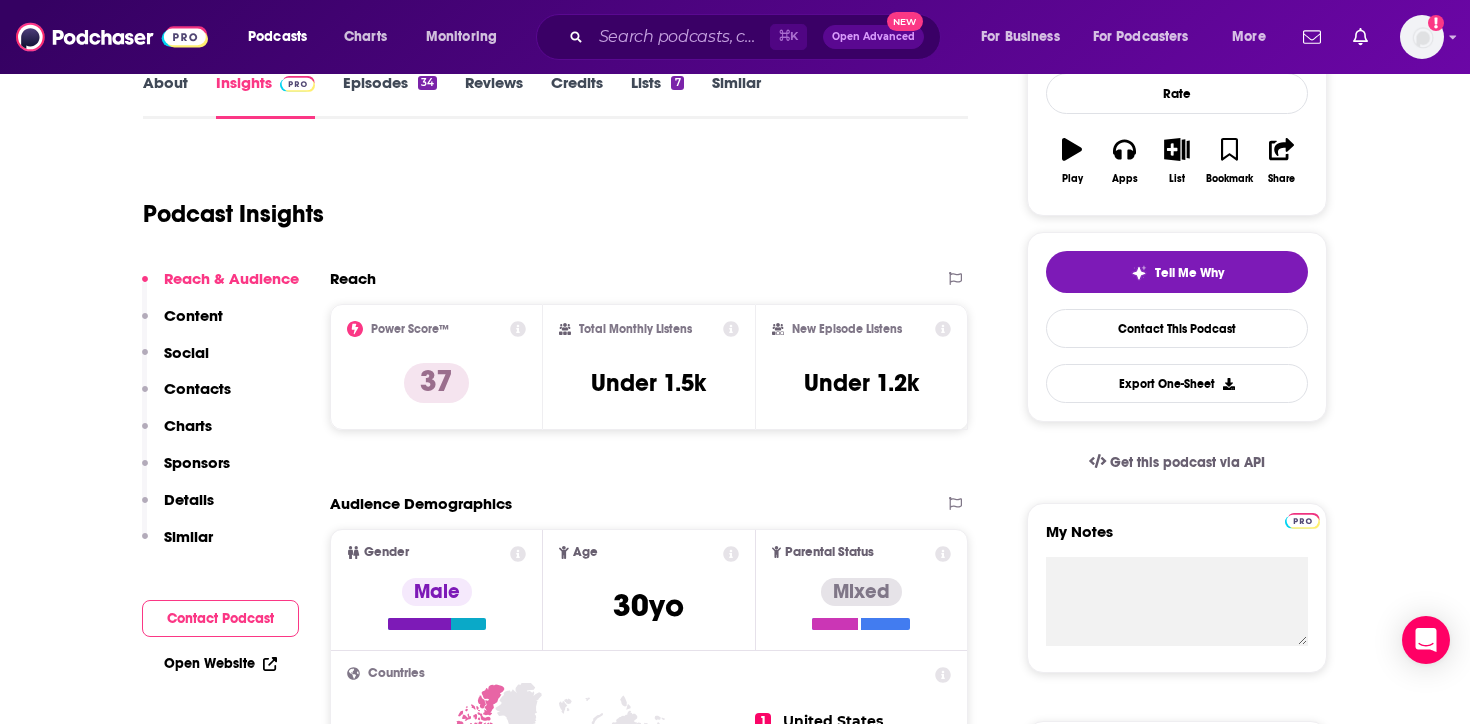 click on "About" at bounding box center [165, 96] 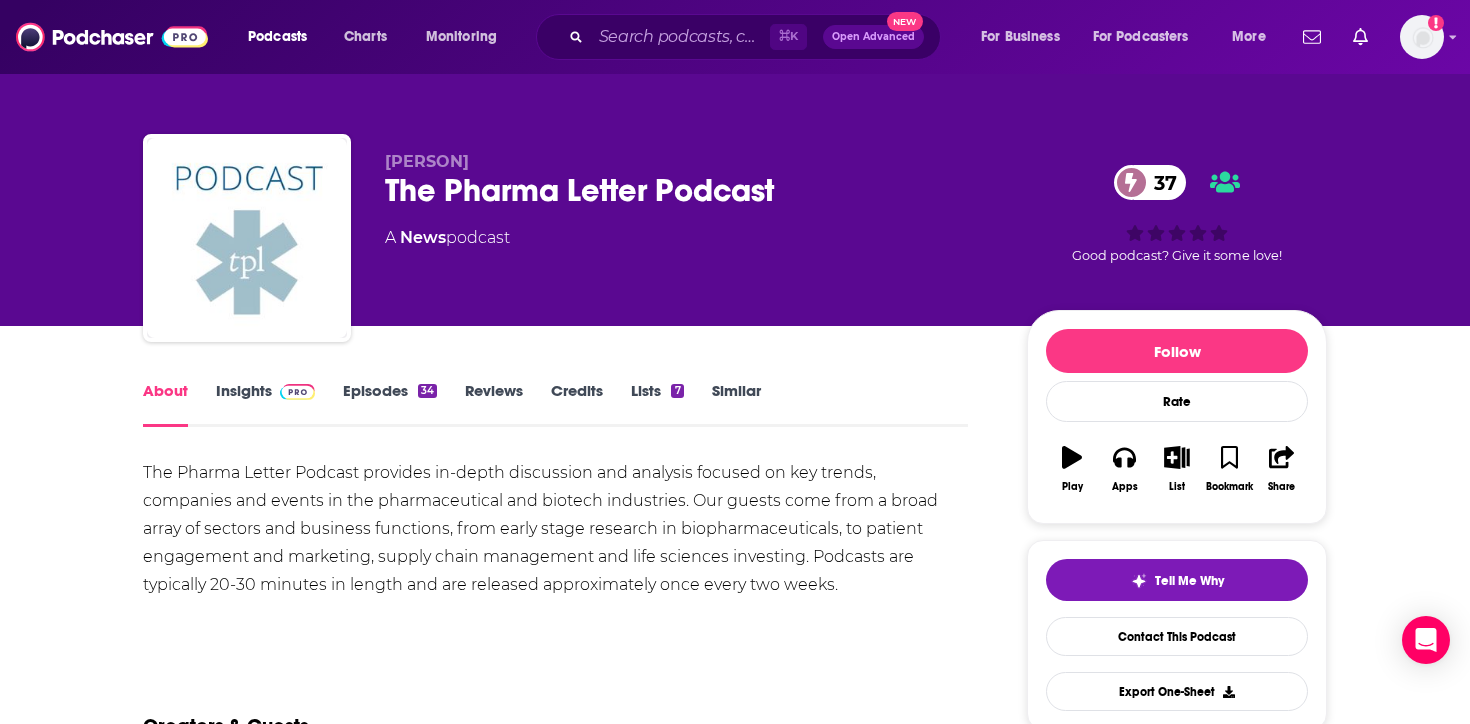 click on "The Pharma Letter Podcast provides in-depth discussion and analysis focused on key trends, companies and events in the pharmaceutical and biotech industries. Our guests come from a broad array of sectors and business functions, from early stage research in biopharmaceuticals, to patient engagement and marketing, supply chain management and life sciences investing. Podcasts are typically 20-30 minutes in length and are released approximately once every two weeks." at bounding box center (555, 529) 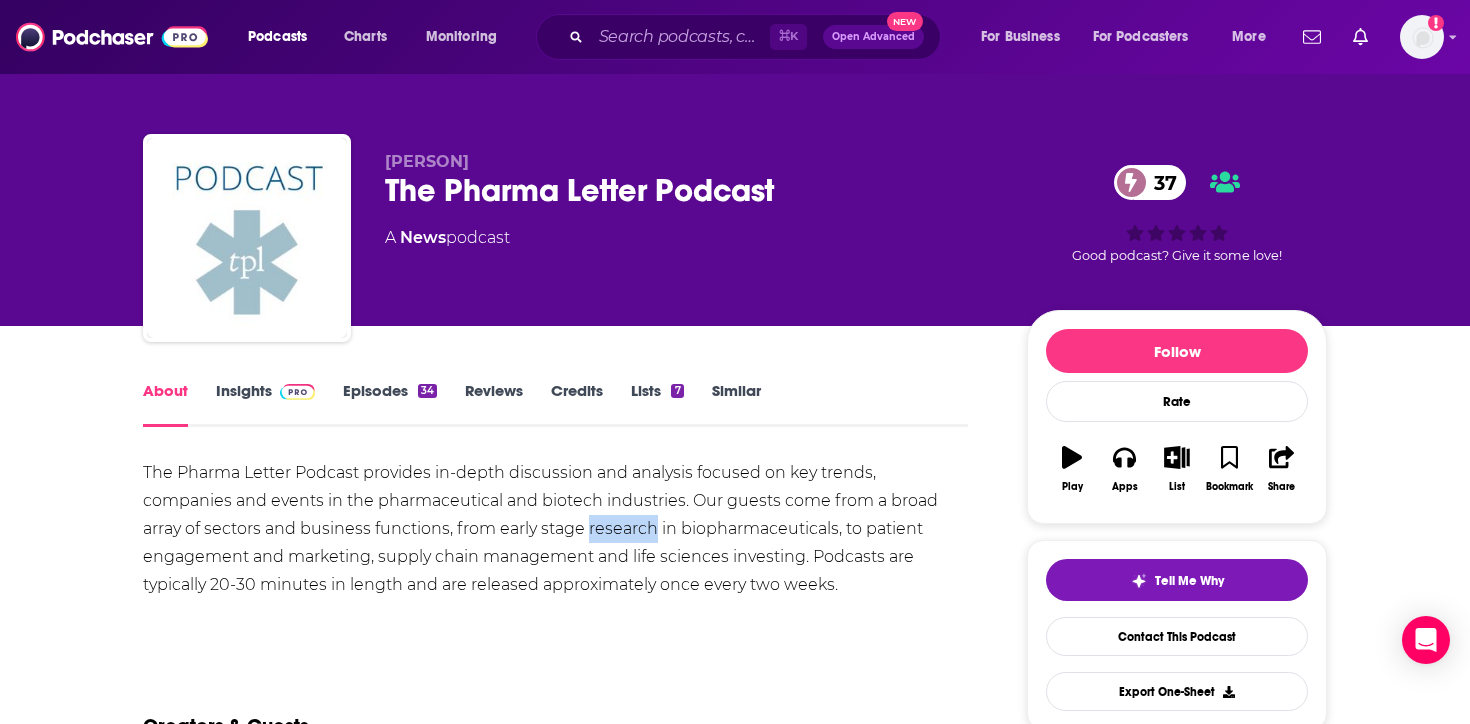 click on "The Pharma Letter Podcast provides in-depth discussion and analysis focused on key trends, companies and events in the pharmaceutical and biotech industries. Our guests come from a broad array of sectors and business functions, from early stage research in biopharmaceuticals, to patient engagement and marketing, supply chain management and life sciences investing. Podcasts are typically 20-30 minutes in length and are released approximately once every two weeks." at bounding box center [555, 529] 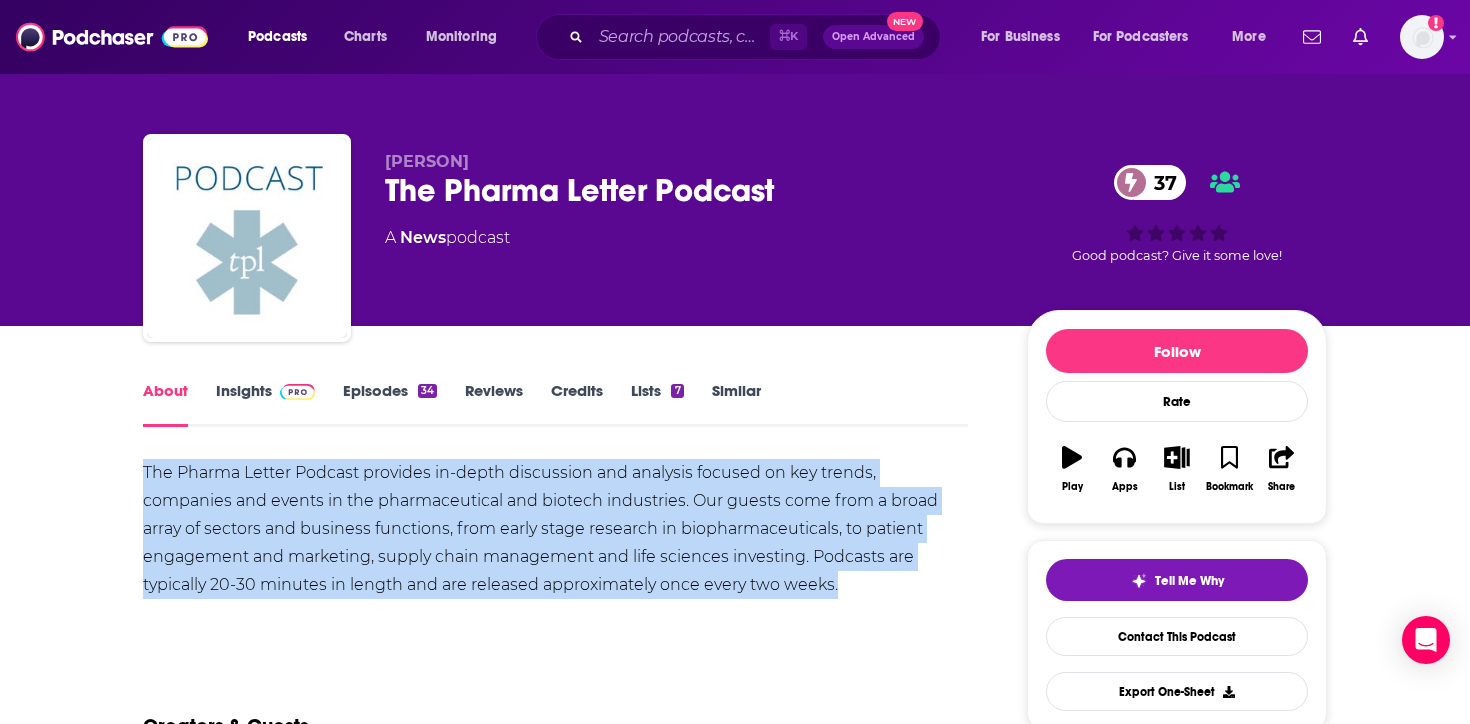 click on "The Pharma Letter Podcast provides in-depth discussion and analysis focused on key trends, companies and events in the pharmaceutical and biotech industries. Our guests come from a broad array of sectors and business functions, from early stage research in biopharmaceuticals, to patient engagement and marketing, supply chain management and life sciences investing. Podcasts are typically 20-30 minutes in length and are released approximately once every two weeks." at bounding box center [555, 529] 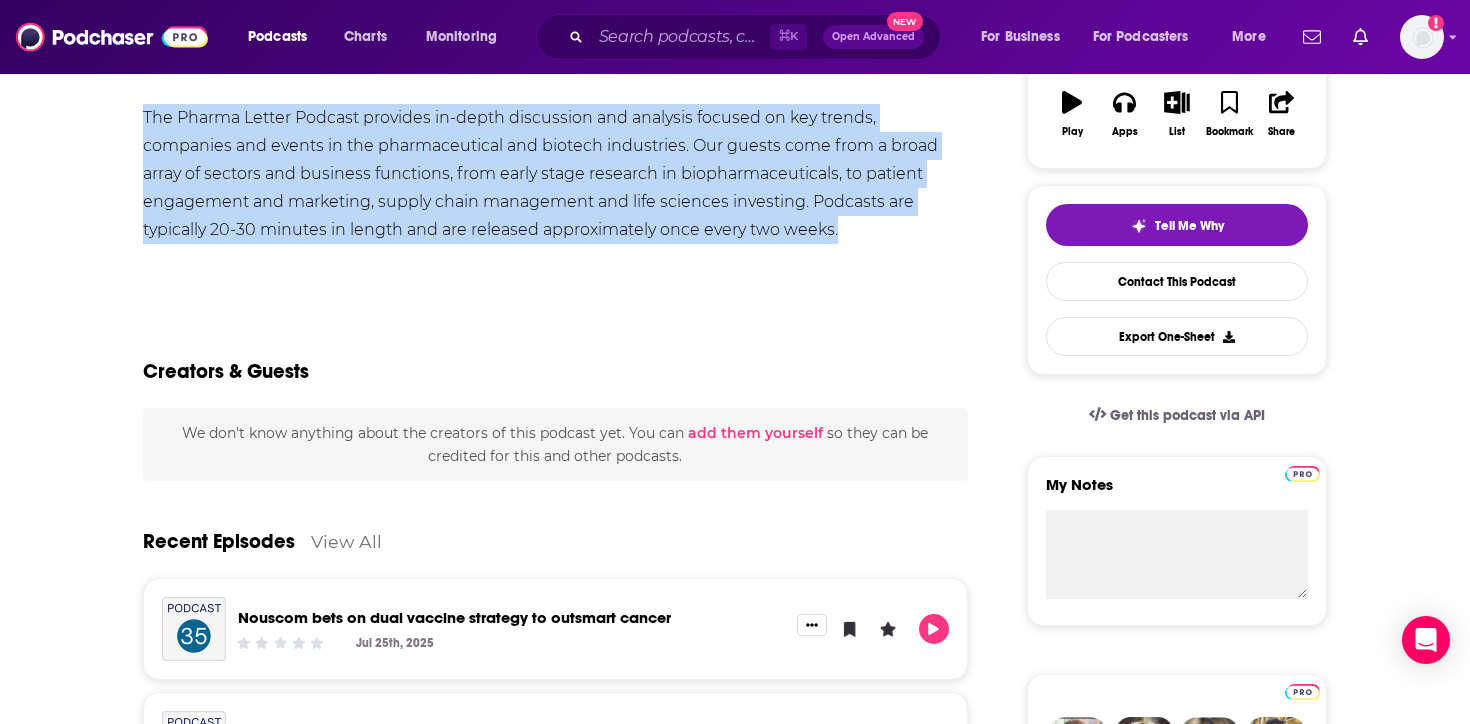 scroll, scrollTop: 0, scrollLeft: 0, axis: both 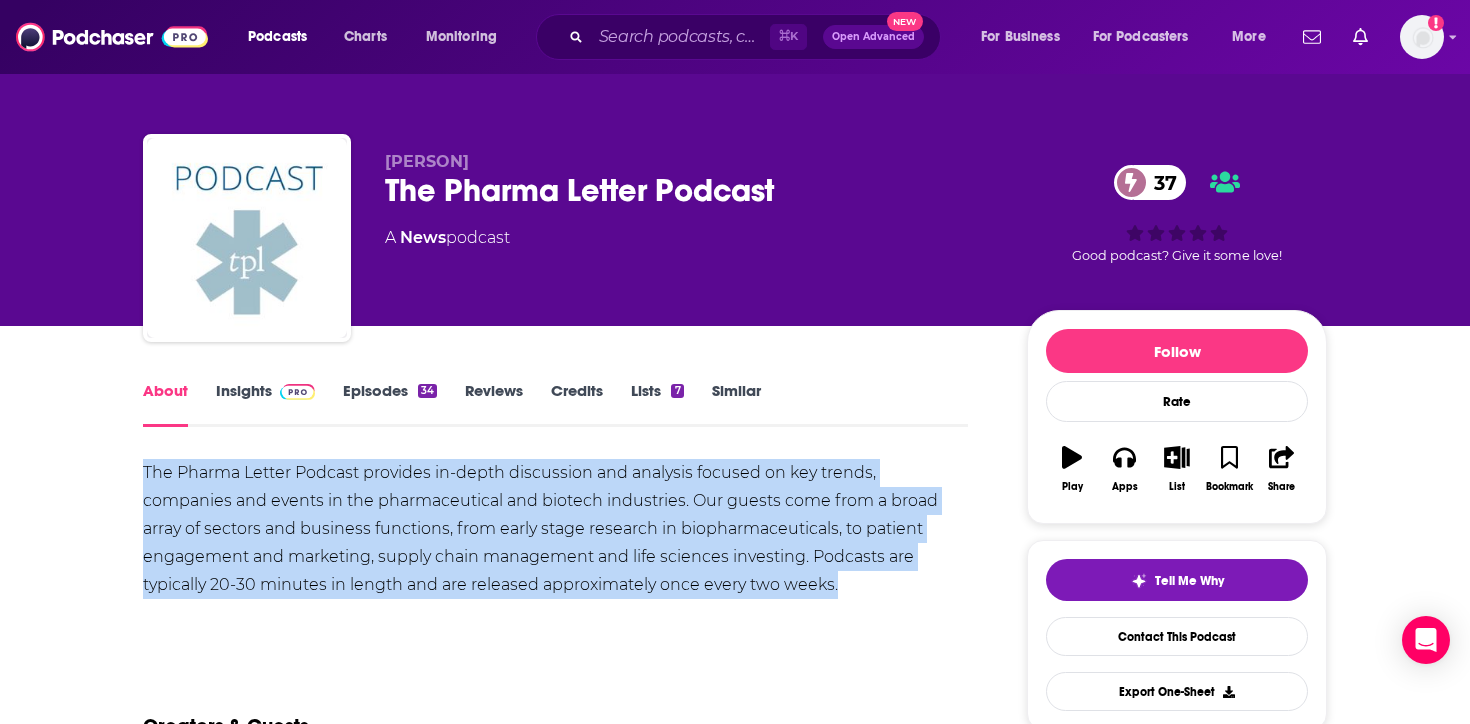 click on "Insights" at bounding box center (265, 404) 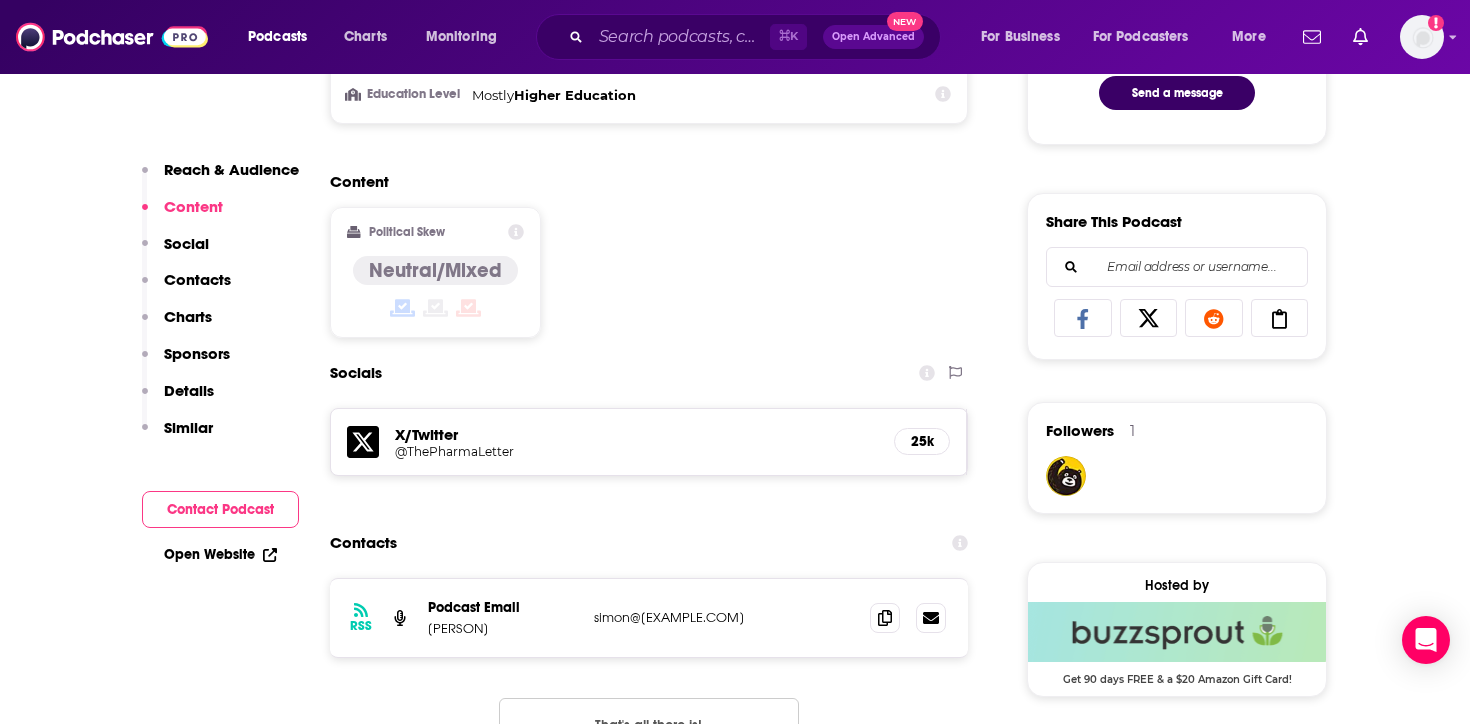 scroll, scrollTop: 1294, scrollLeft: 0, axis: vertical 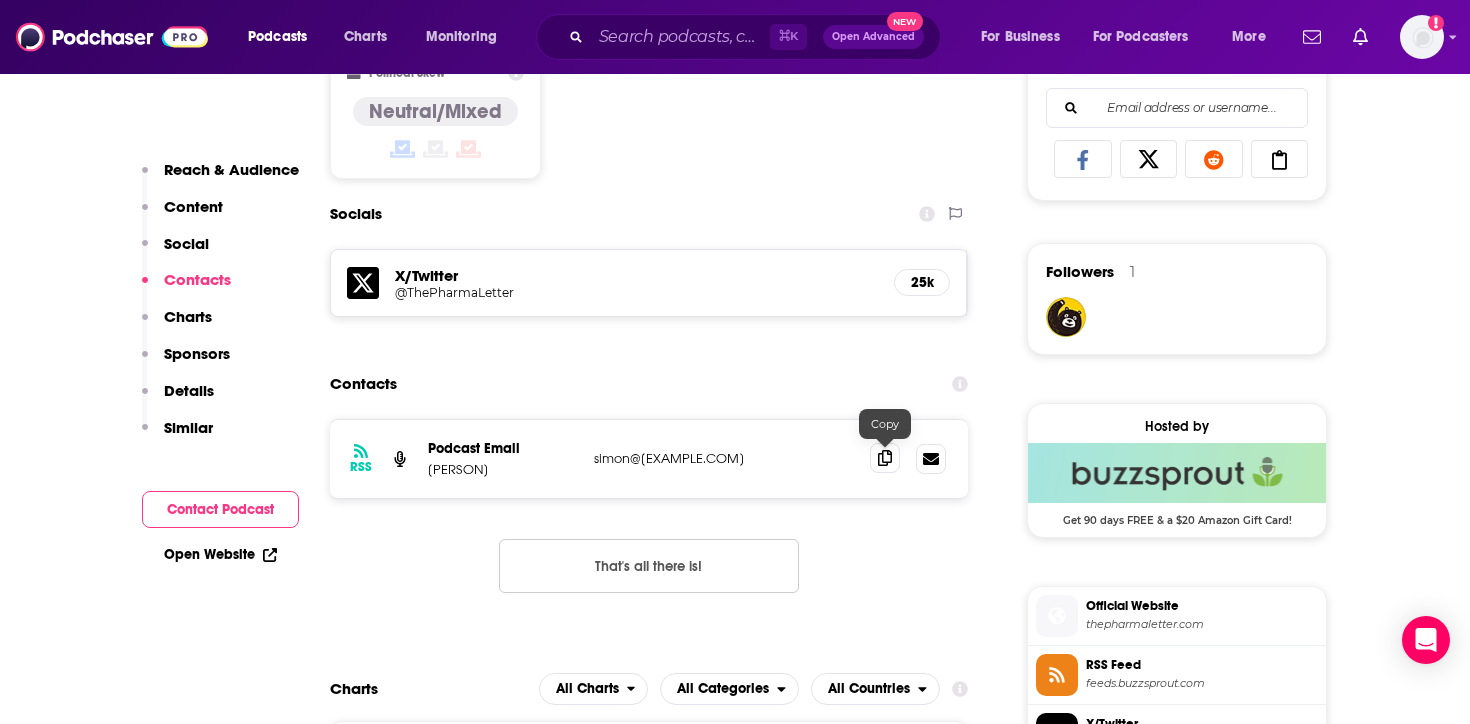 click 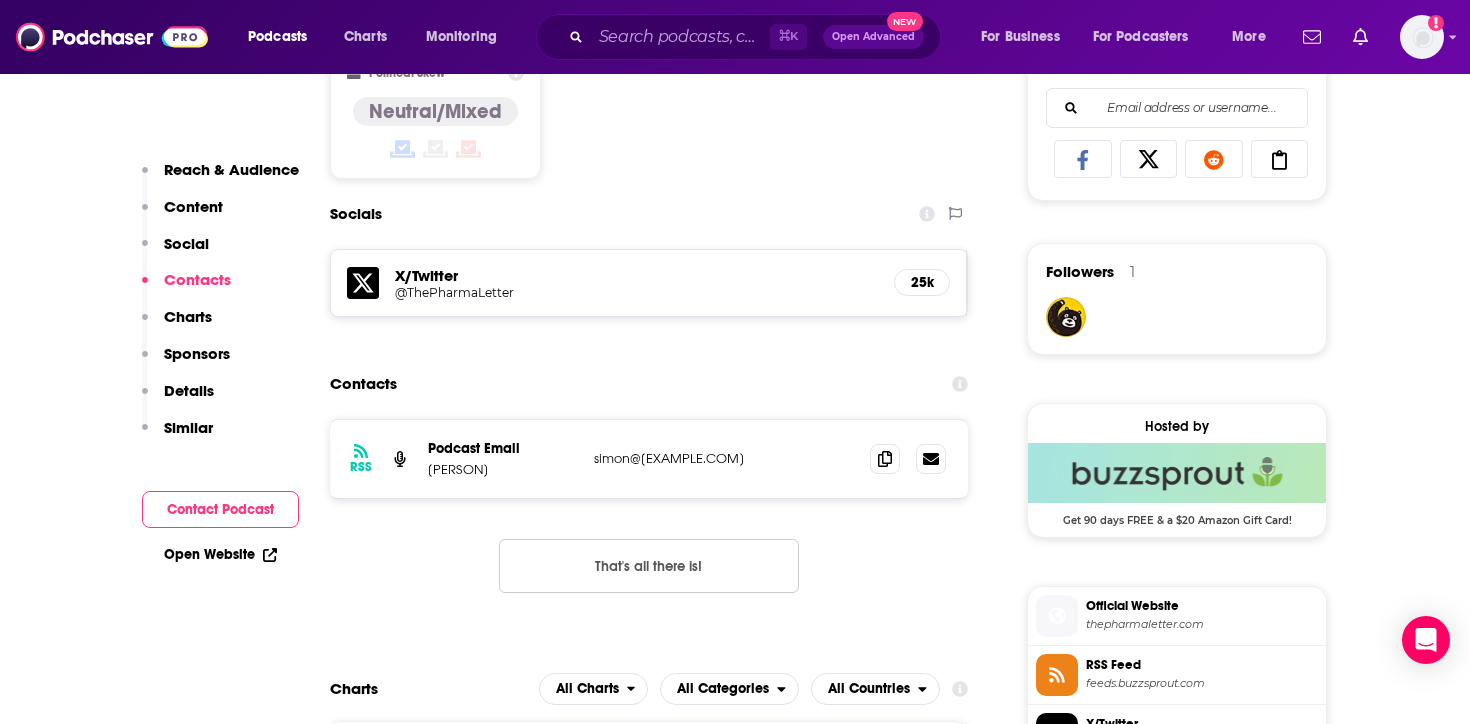drag, startPoint x: 540, startPoint y: 468, endPoint x: 429, endPoint y: 469, distance: 111.0045 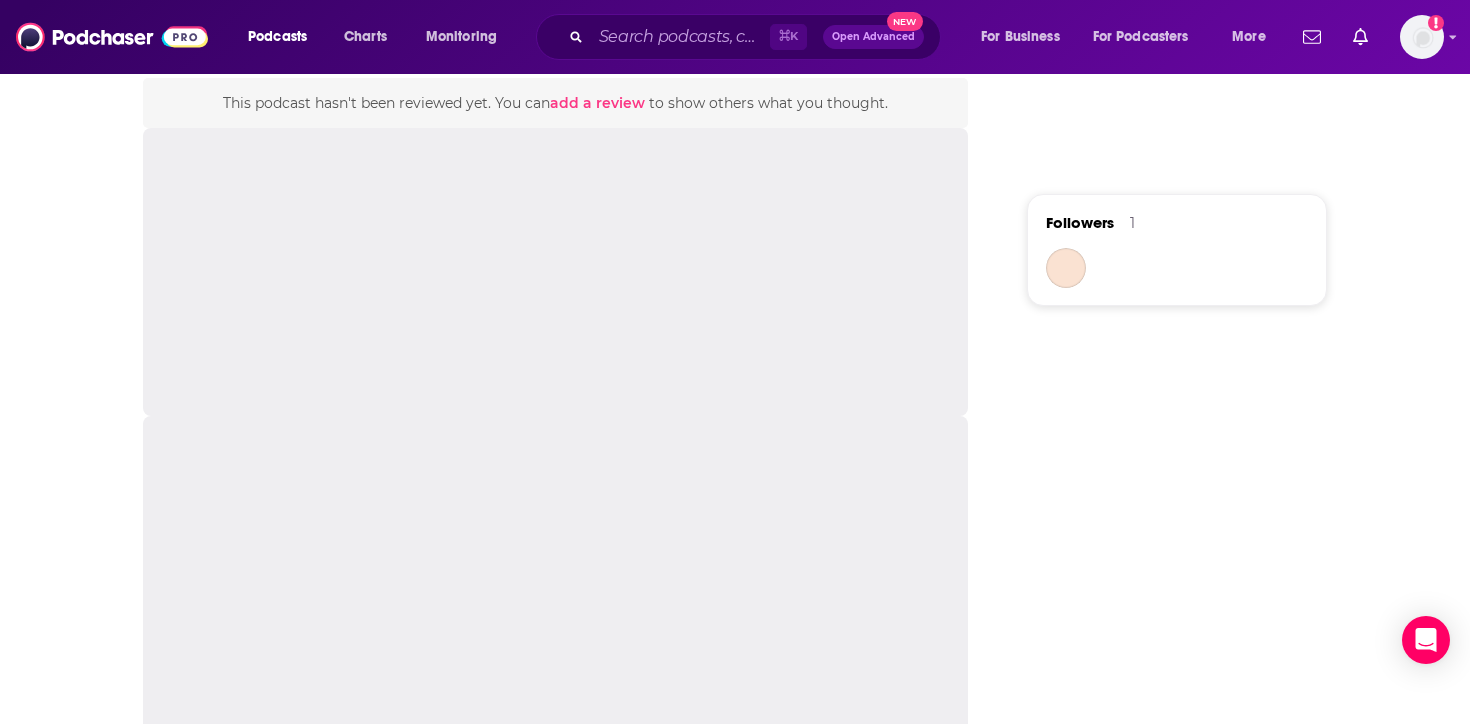 scroll, scrollTop: 0, scrollLeft: 0, axis: both 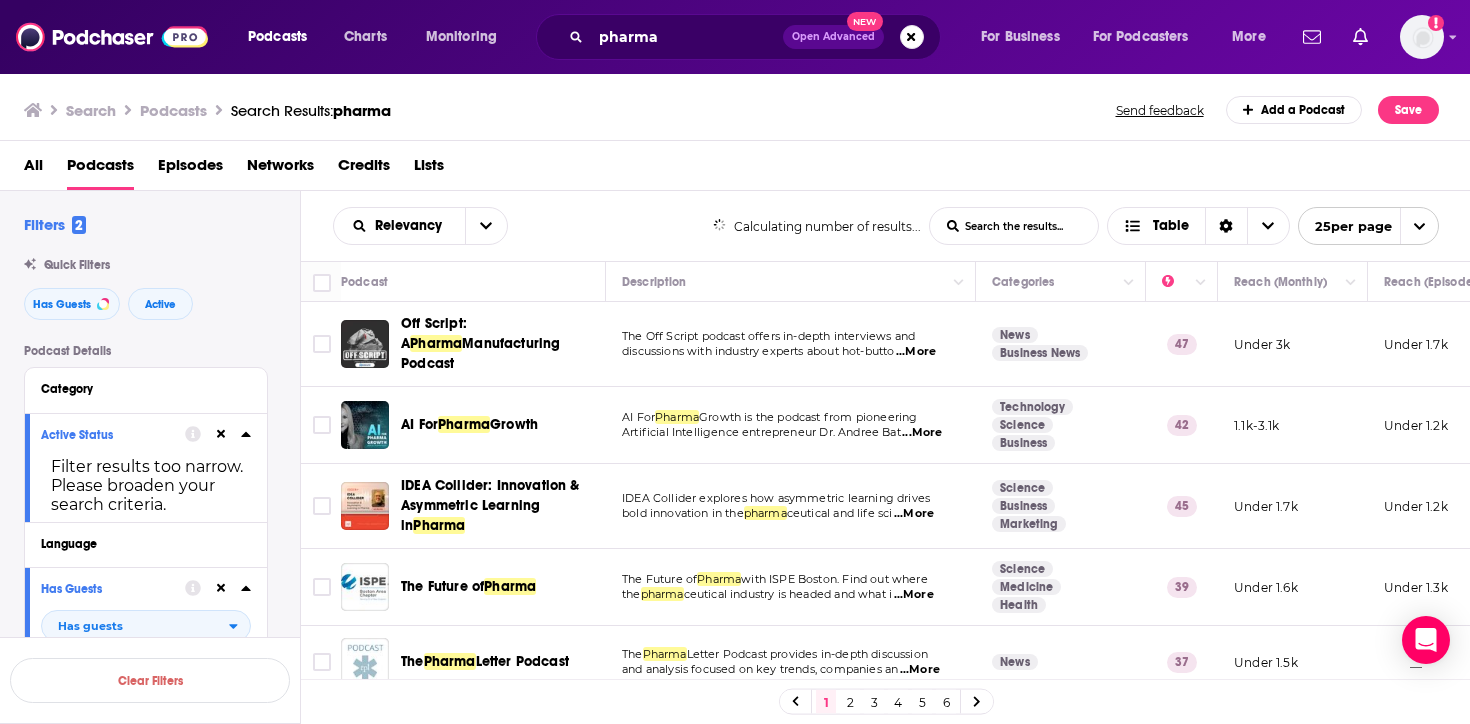 click on "...More" at bounding box center [922, 433] 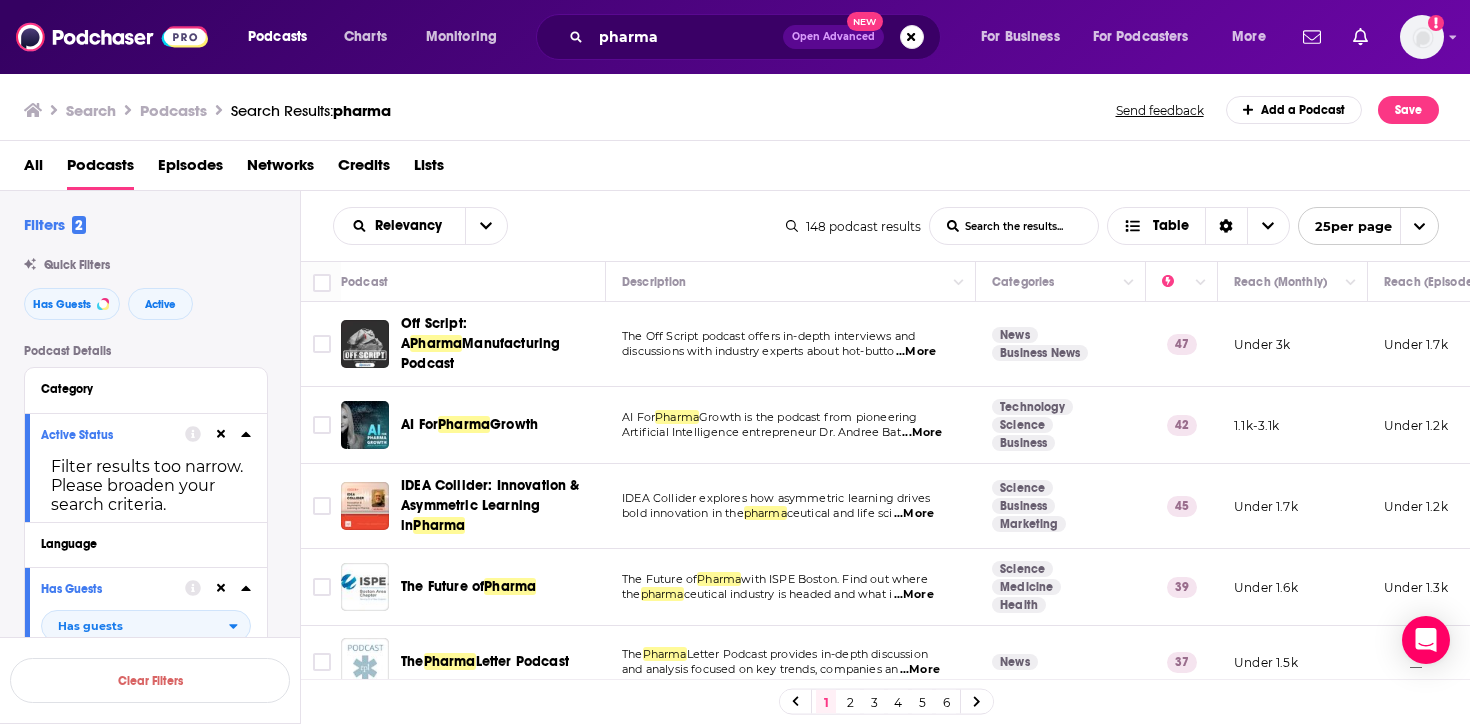 click on "All Podcasts Episodes Networks Credits Lists" at bounding box center [739, 169] 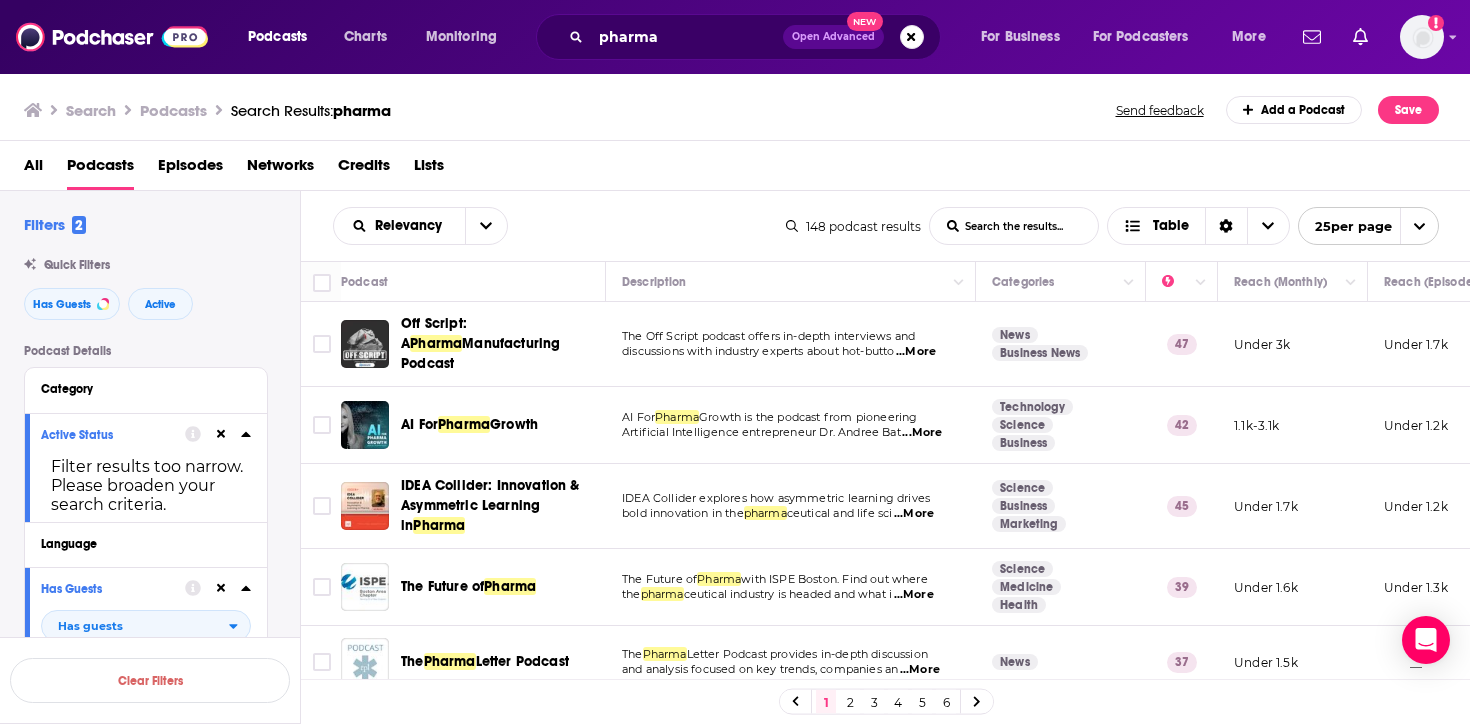 click on "Search Podcasts Search Results:   pharma Send feedback Add a Podcast Save" at bounding box center (735, 106) 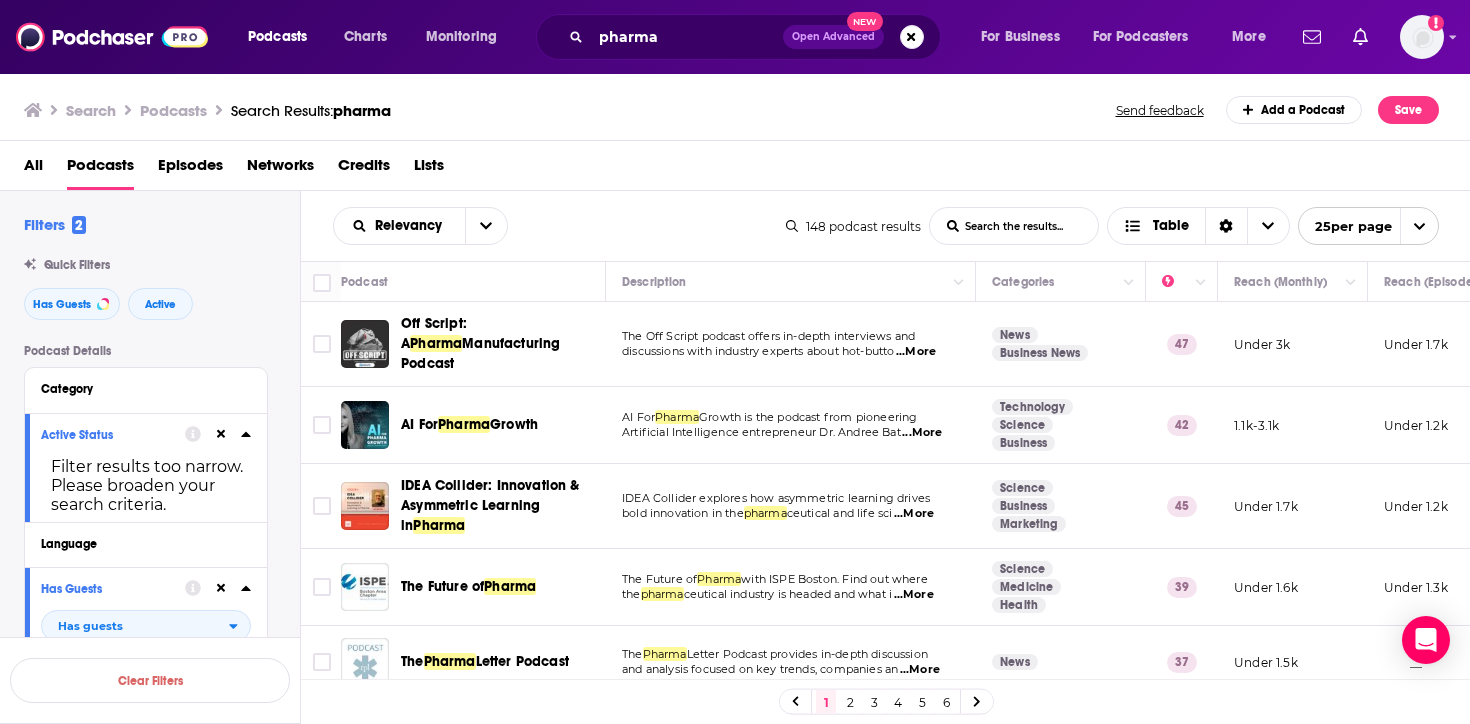 click on "...More" at bounding box center [914, 595] 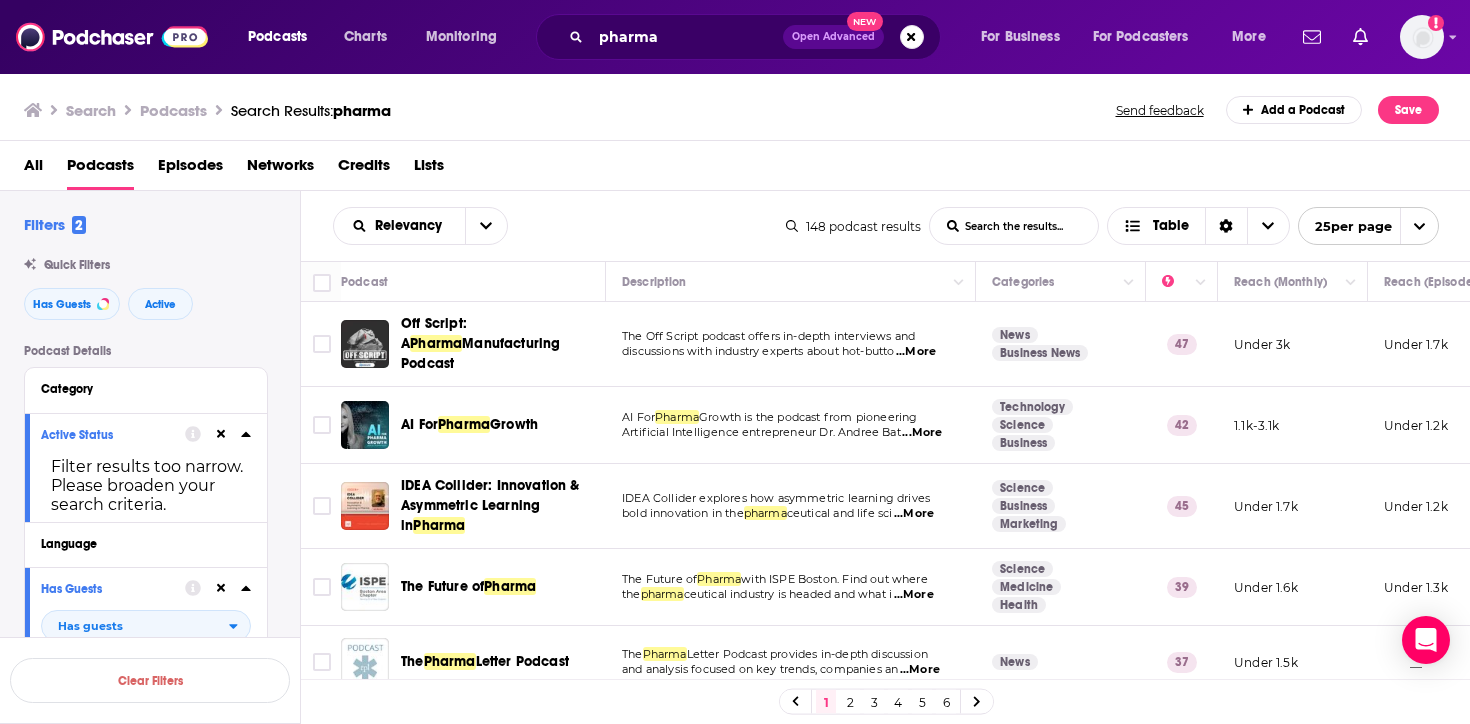 click on "2" at bounding box center (850, 702) 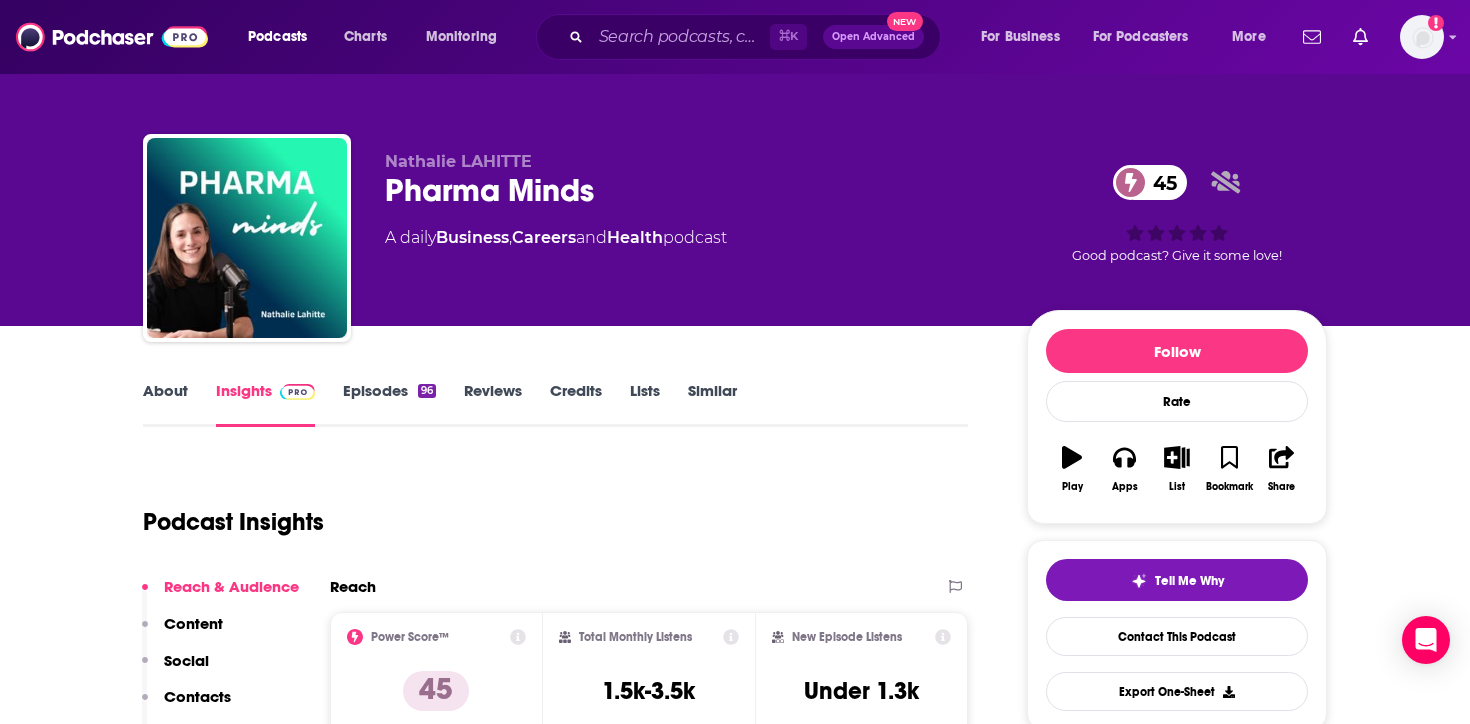 scroll, scrollTop: 0, scrollLeft: 0, axis: both 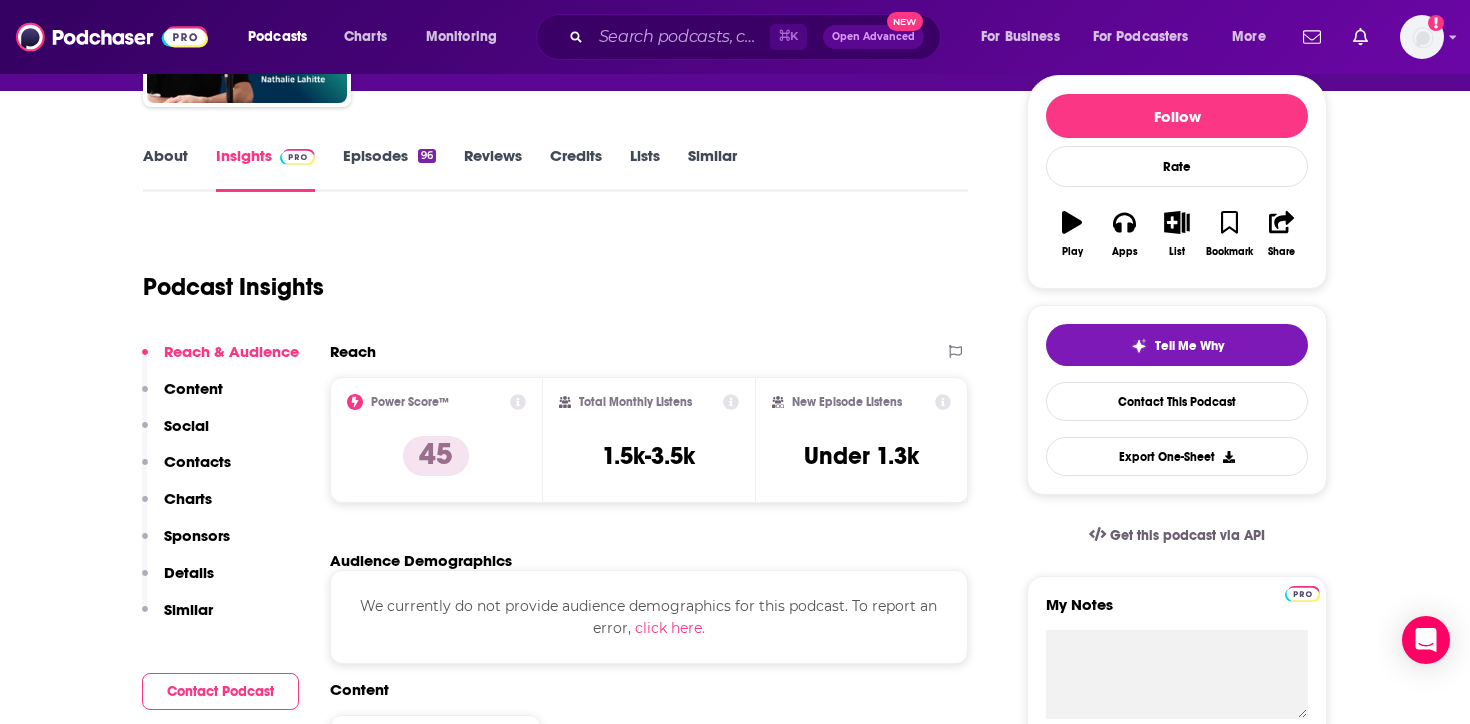 click on "Episodes 96" at bounding box center (389, 169) 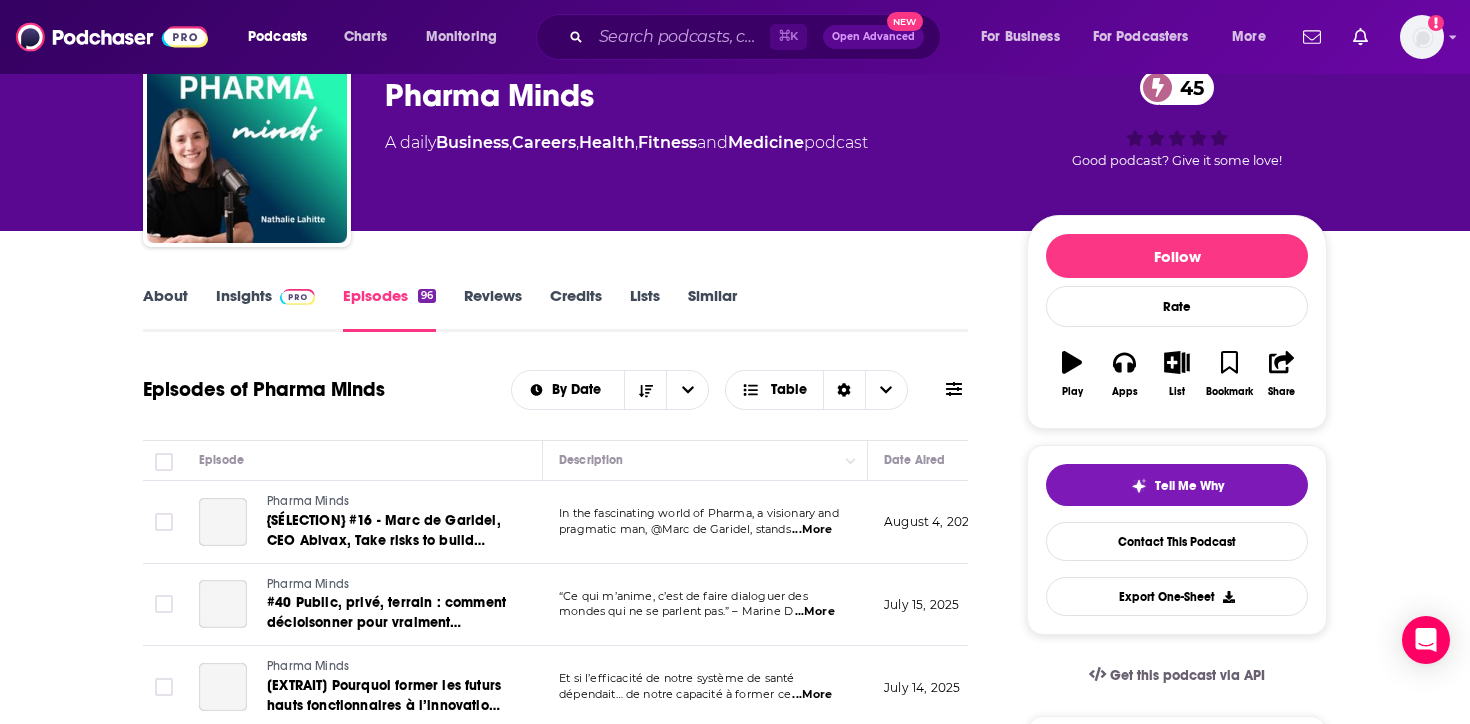 scroll, scrollTop: 110, scrollLeft: 0, axis: vertical 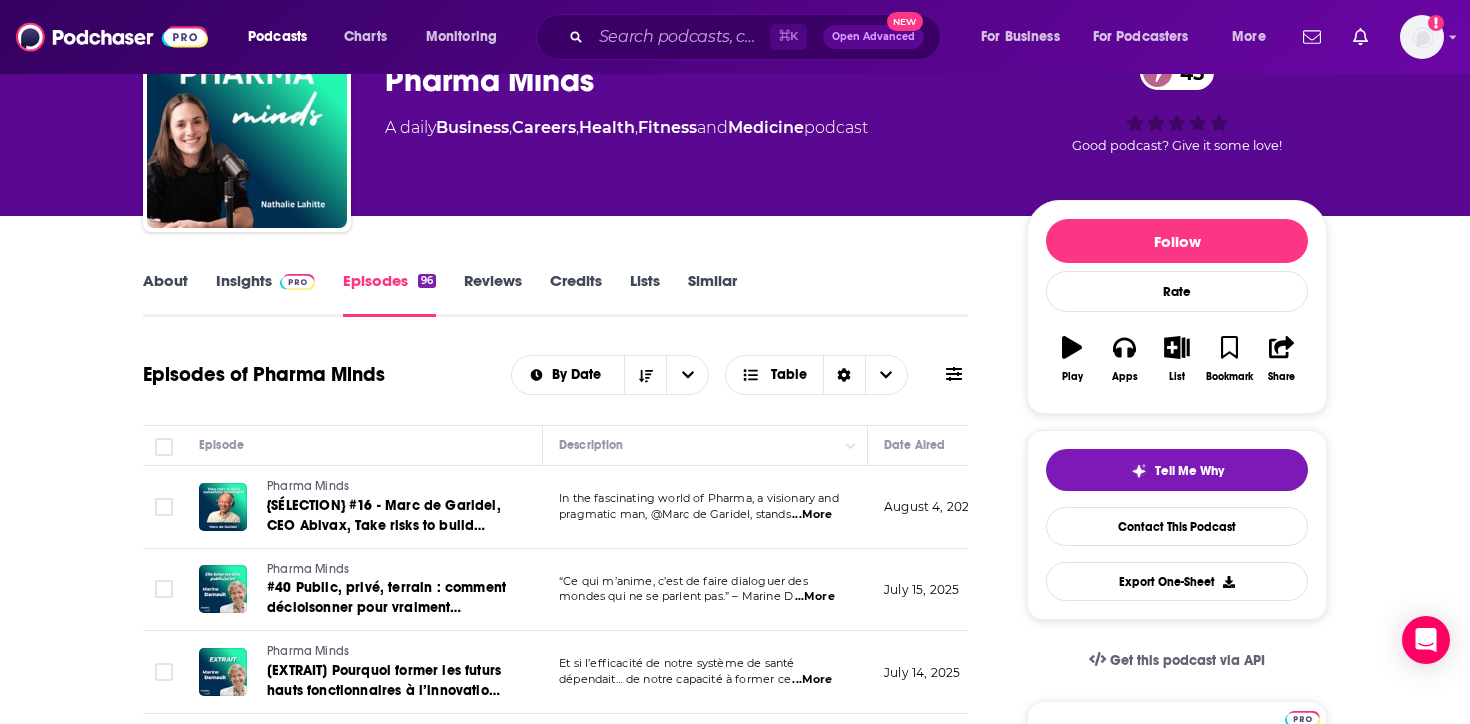 click on "About" at bounding box center (165, 294) 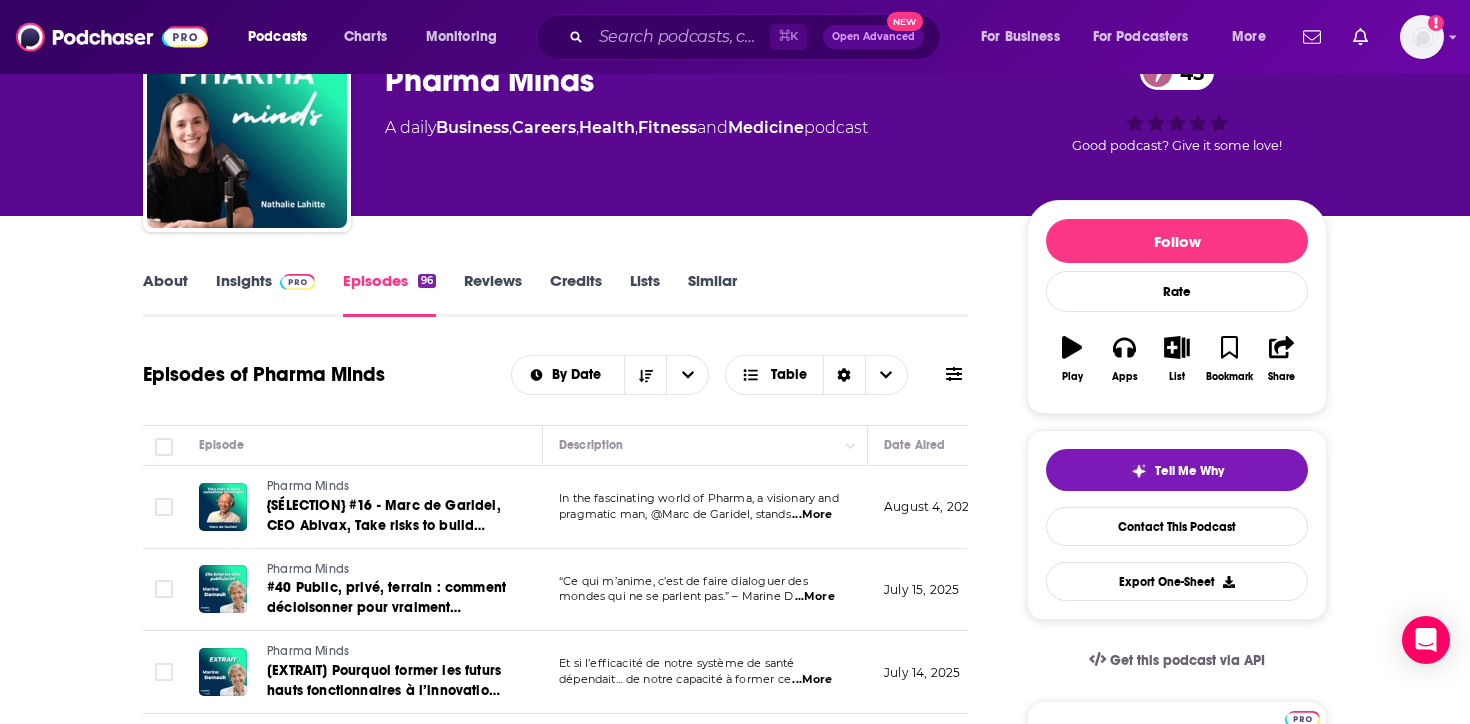 scroll, scrollTop: 0, scrollLeft: 0, axis: both 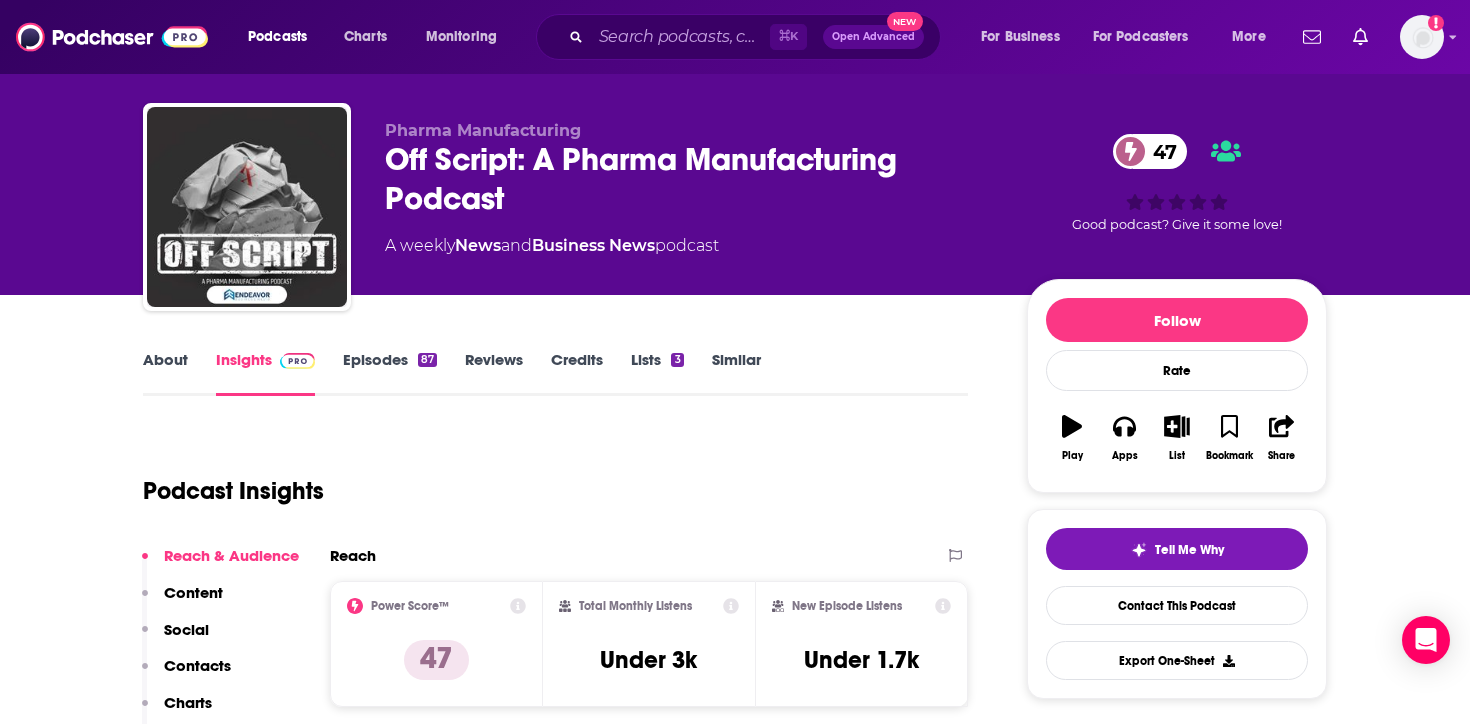 click on "About" at bounding box center [165, 373] 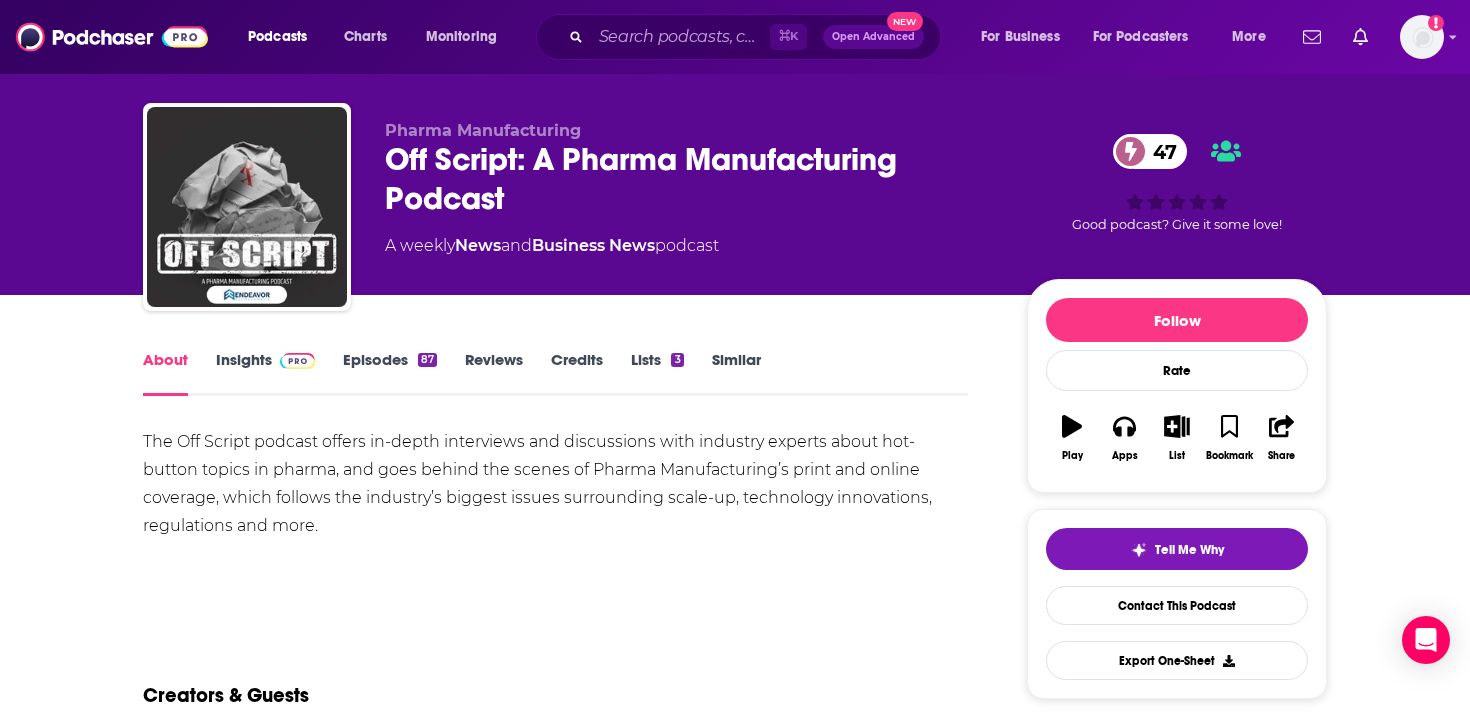 scroll, scrollTop: 0, scrollLeft: 0, axis: both 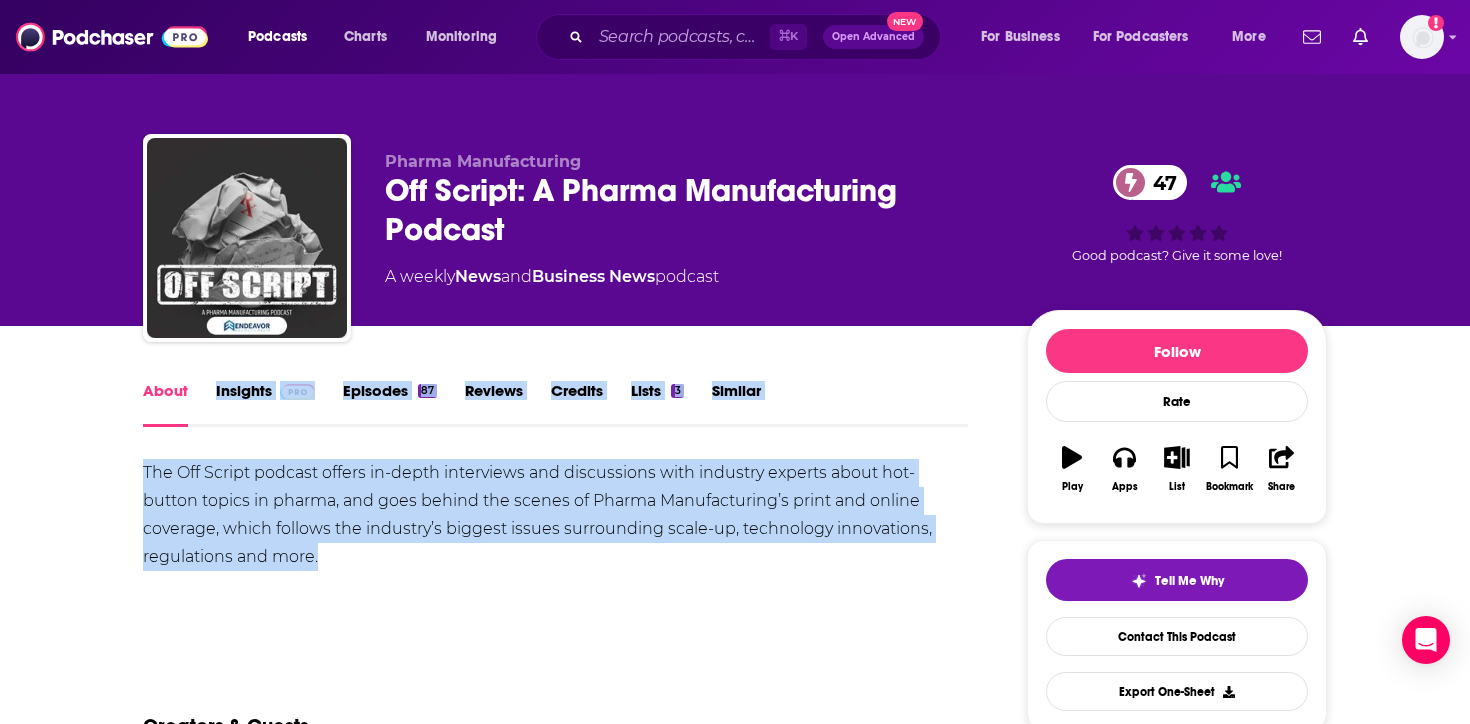 drag, startPoint x: 348, startPoint y: 596, endPoint x: 173, endPoint y: 410, distance: 255.38402 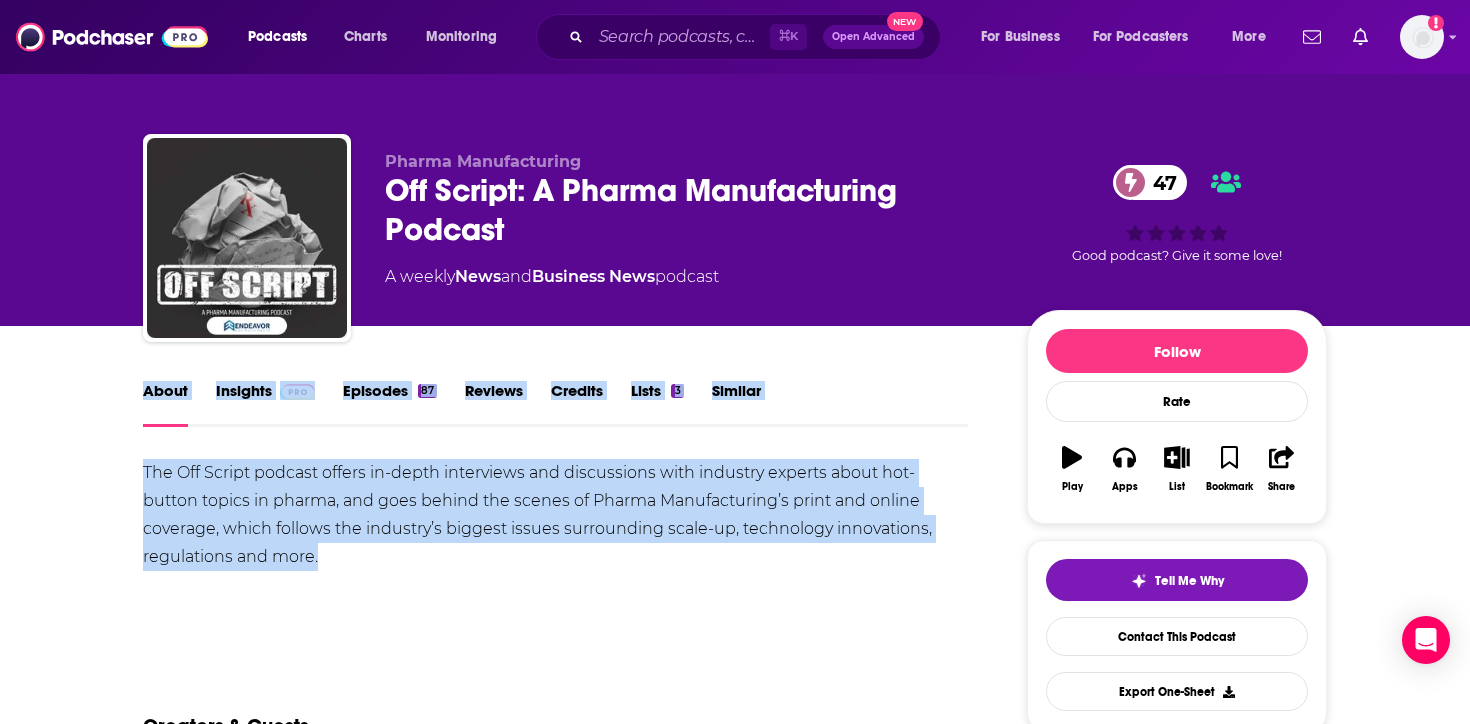 drag, startPoint x: 122, startPoint y: 362, endPoint x: 322, endPoint y: 594, distance: 306.30704 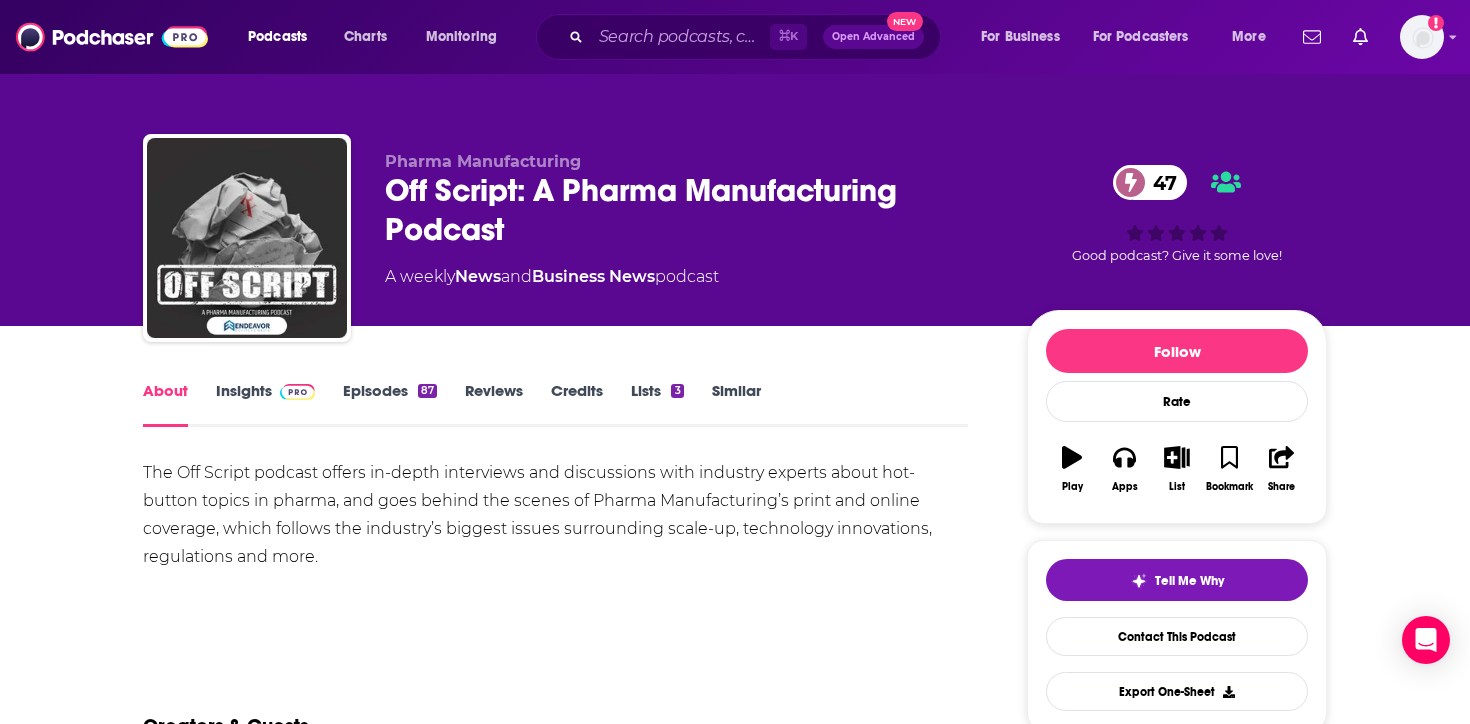 click on "The Off Script podcast offers in-depth interviews and discussions with industry experts about hot-button topics in pharma, and goes behind the scenes of Pharma Manufacturing’s print and online coverage, which follows the industry’s biggest issues surrounding scale-up, technology innovations, regulations and more." at bounding box center [555, 529] 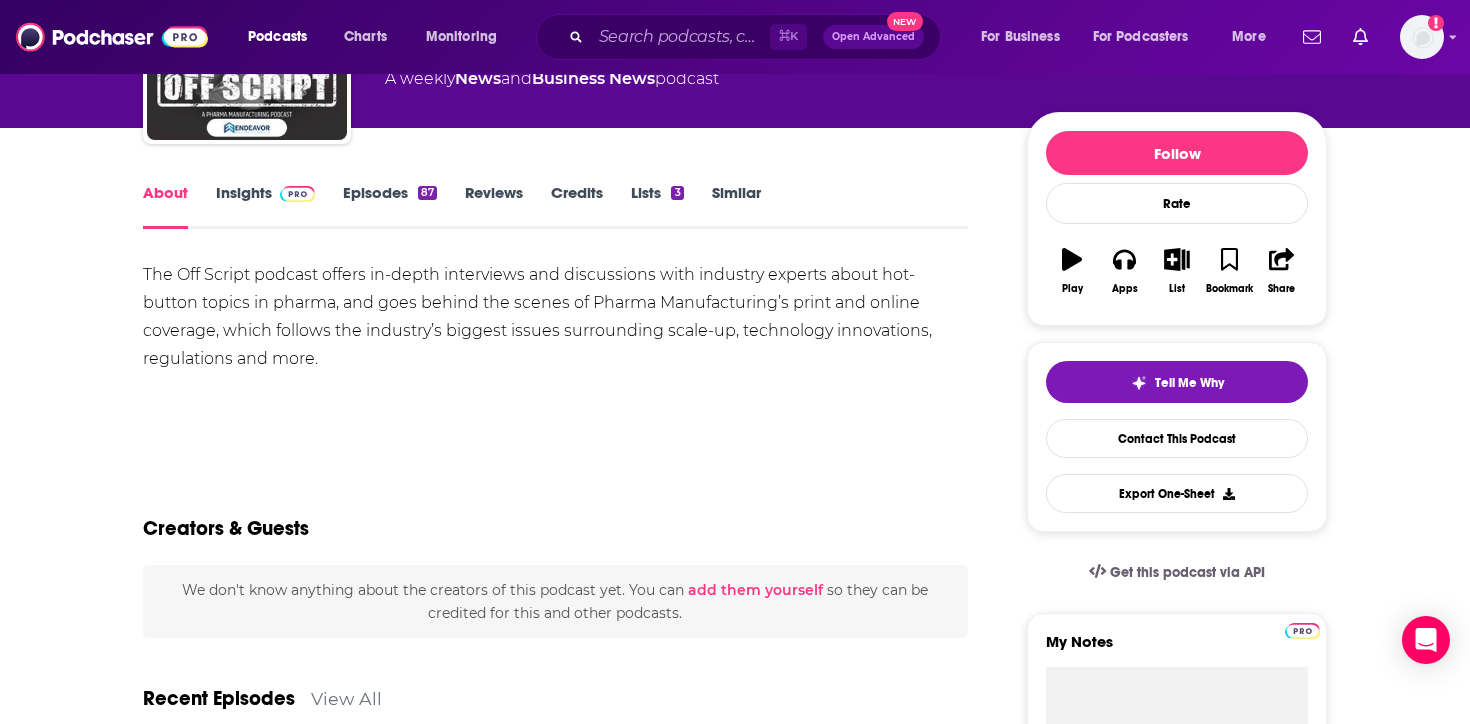 scroll, scrollTop: 178, scrollLeft: 0, axis: vertical 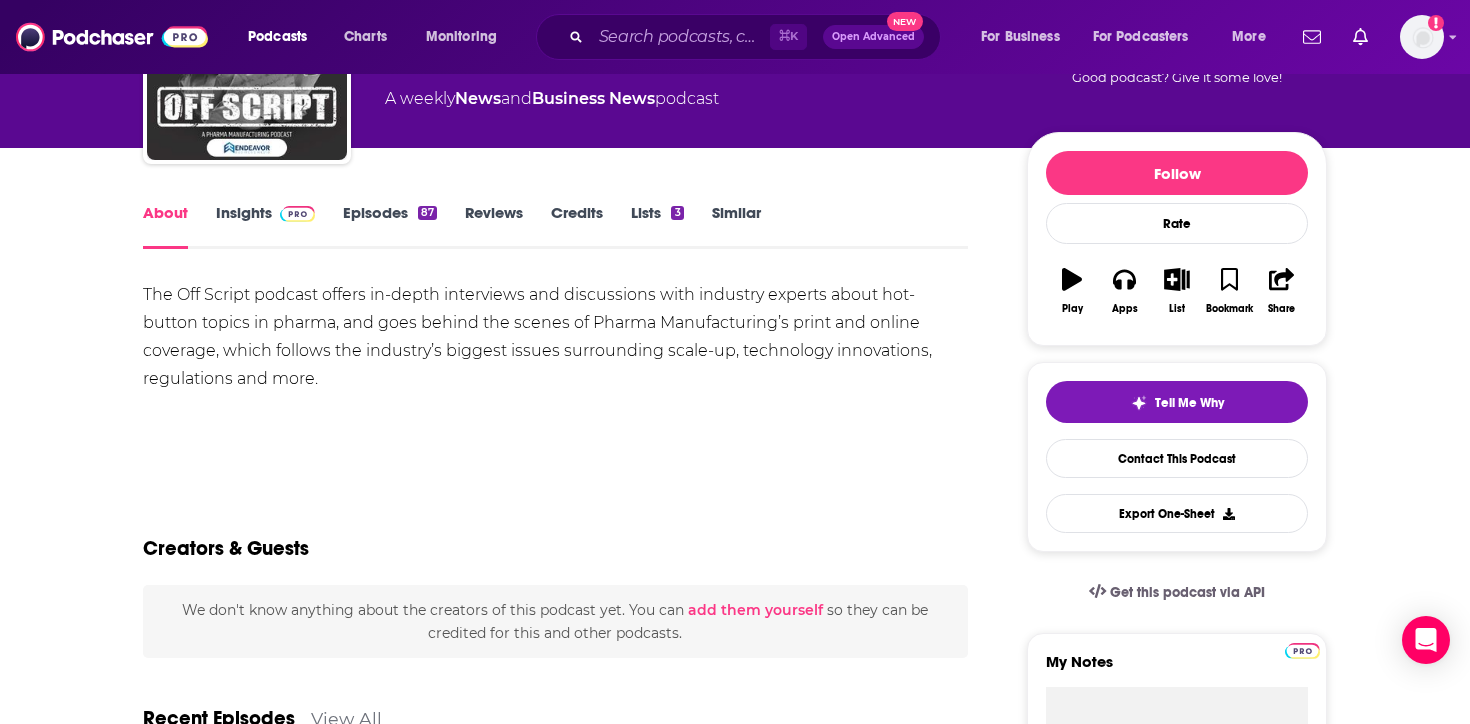 click on "Insights" at bounding box center [265, 226] 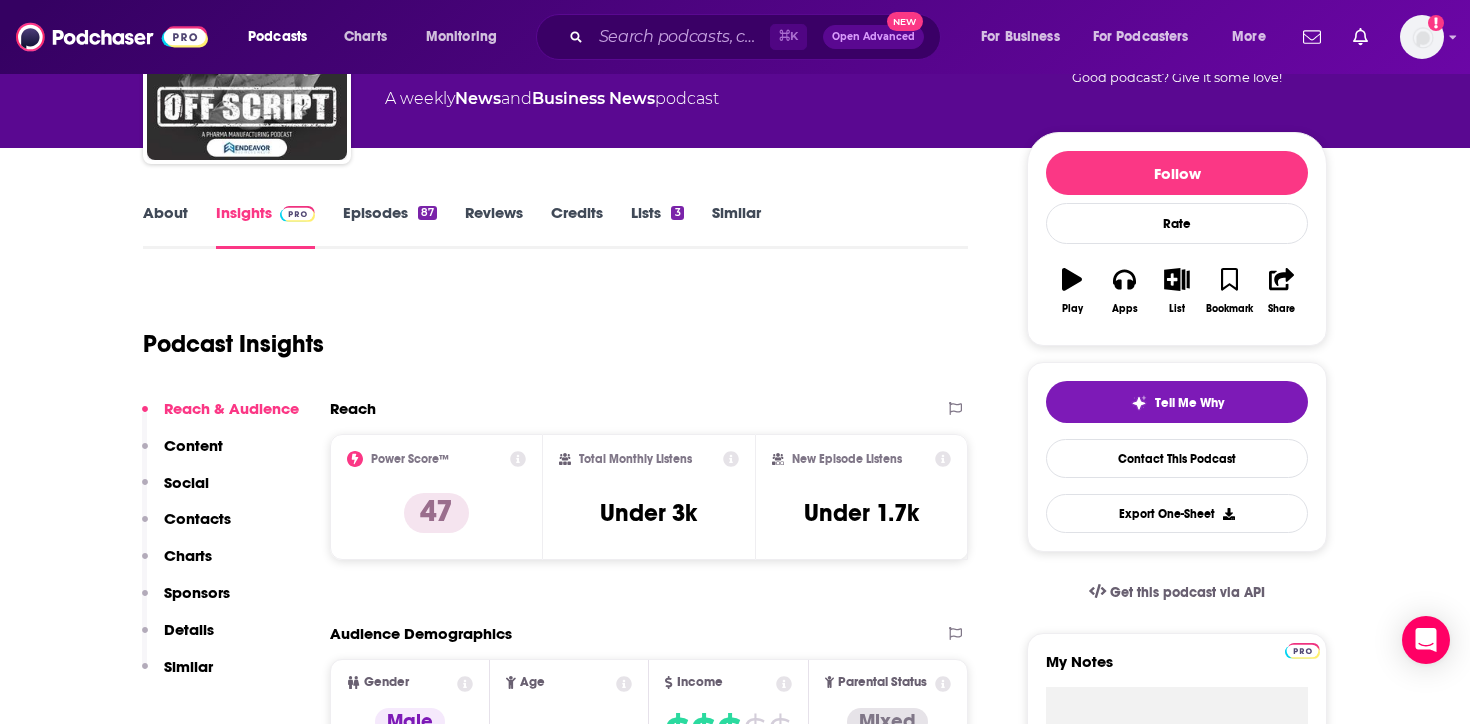 scroll, scrollTop: 0, scrollLeft: 0, axis: both 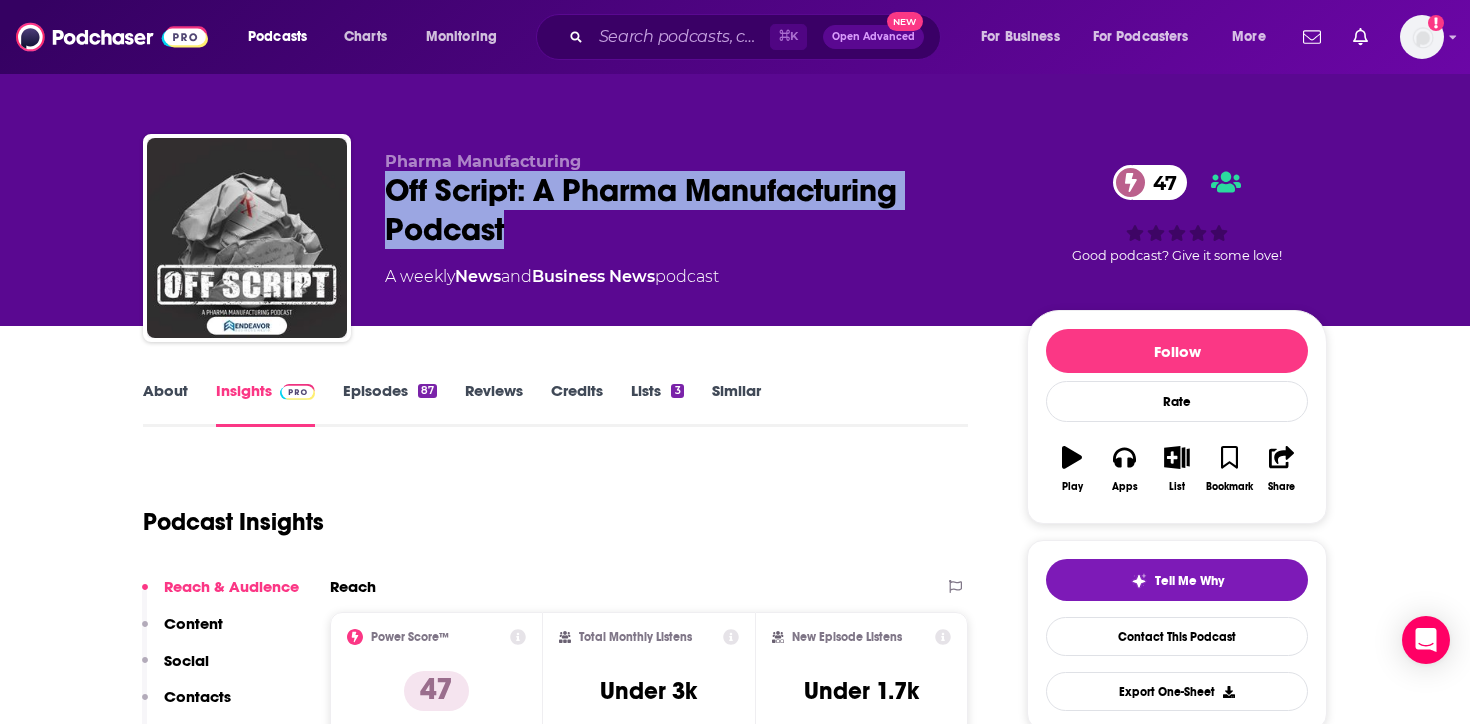 drag, startPoint x: 480, startPoint y: 226, endPoint x: 381, endPoint y: 197, distance: 103.16007 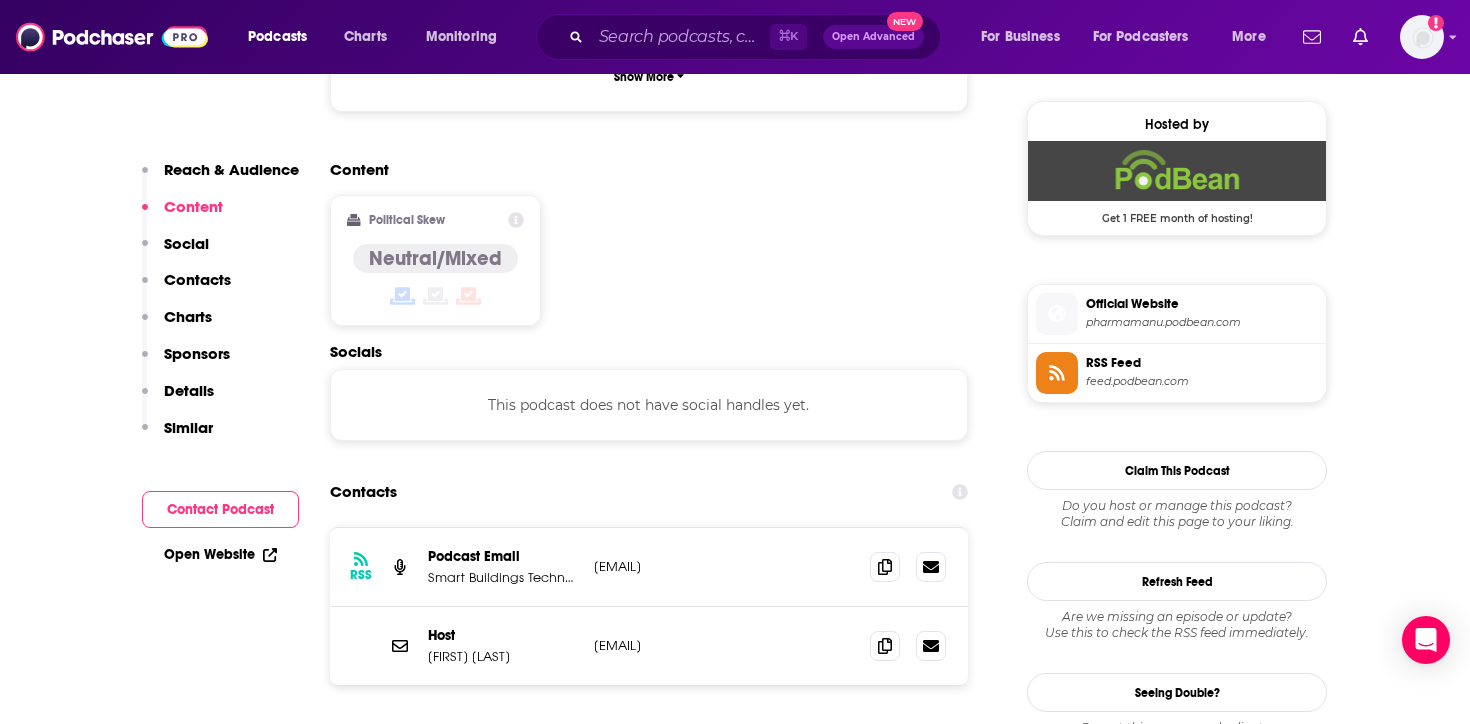 scroll, scrollTop: 1487, scrollLeft: 0, axis: vertical 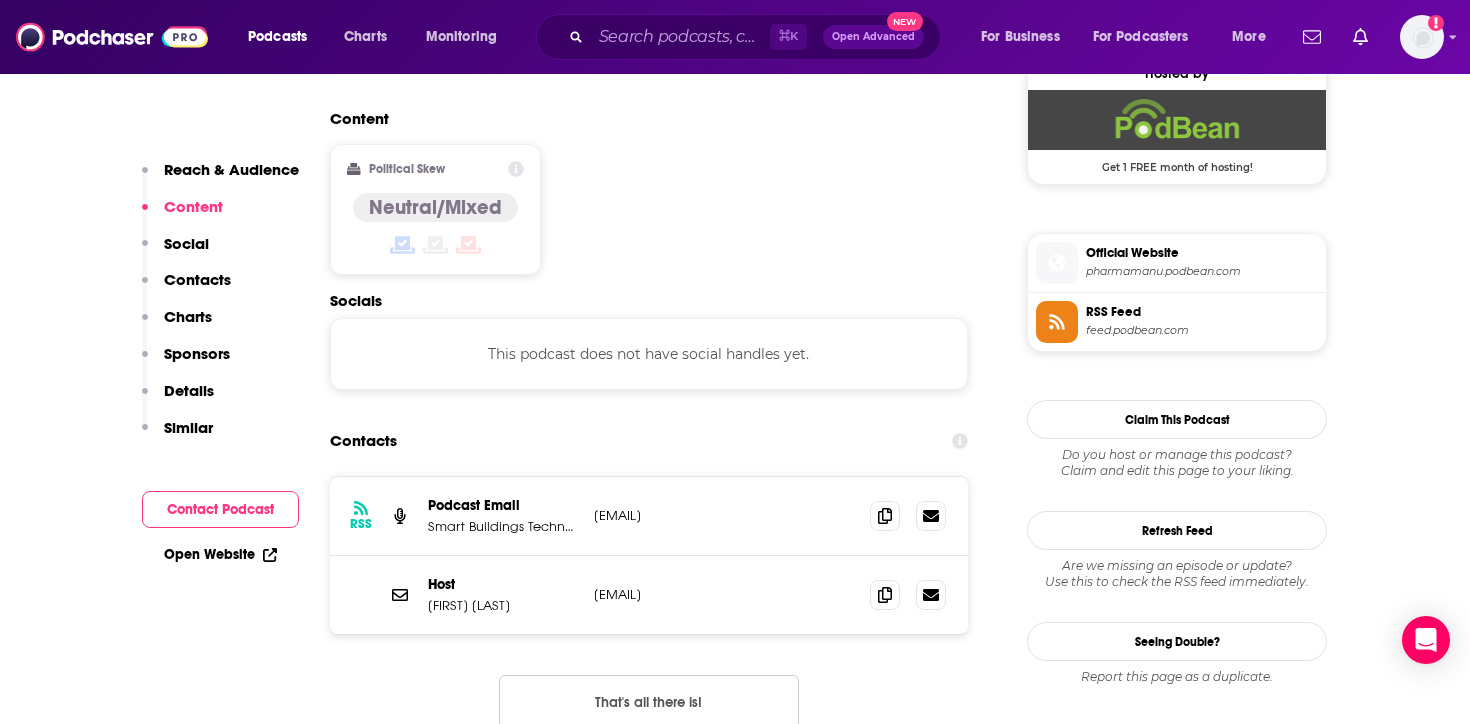 drag, startPoint x: 708, startPoint y: 415, endPoint x: 696, endPoint y: 656, distance: 241.29857 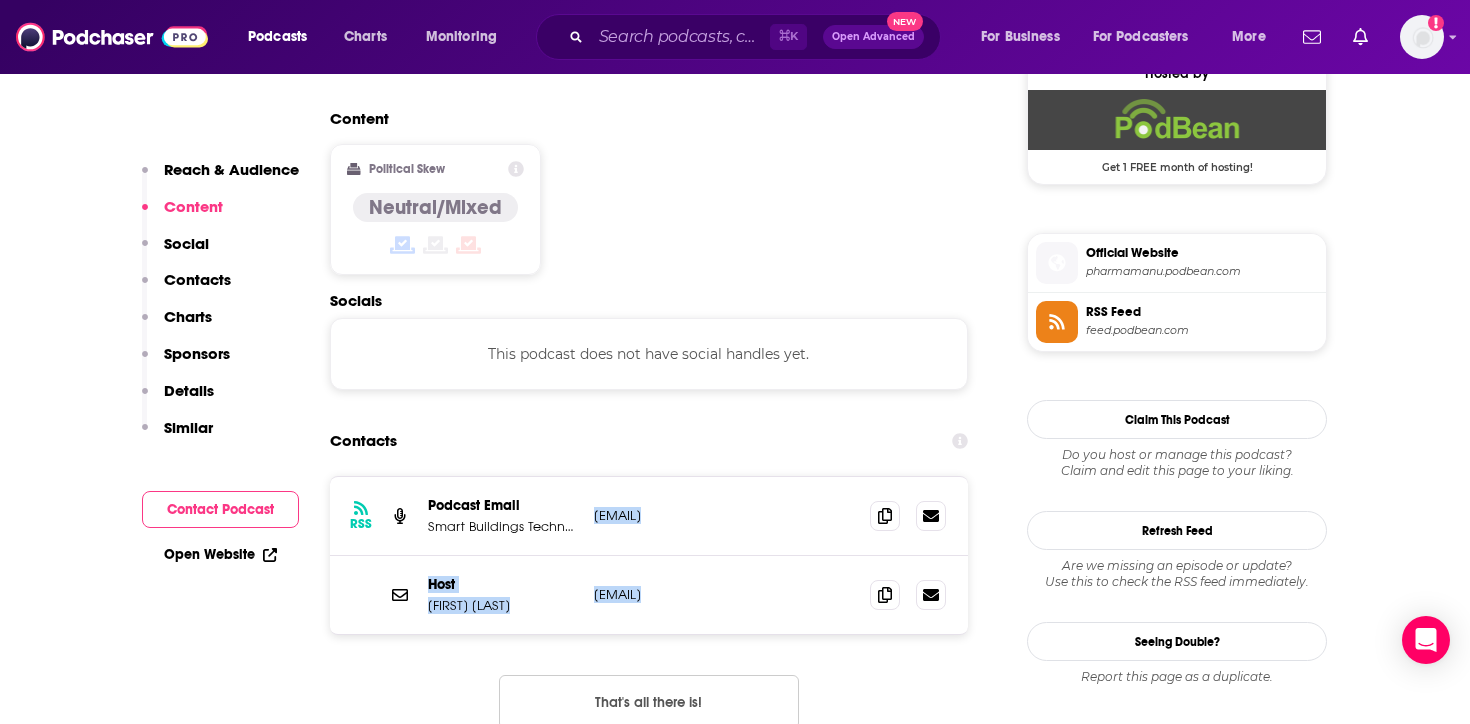 drag, startPoint x: 696, startPoint y: 656, endPoint x: 694, endPoint y: 499, distance: 157.01274 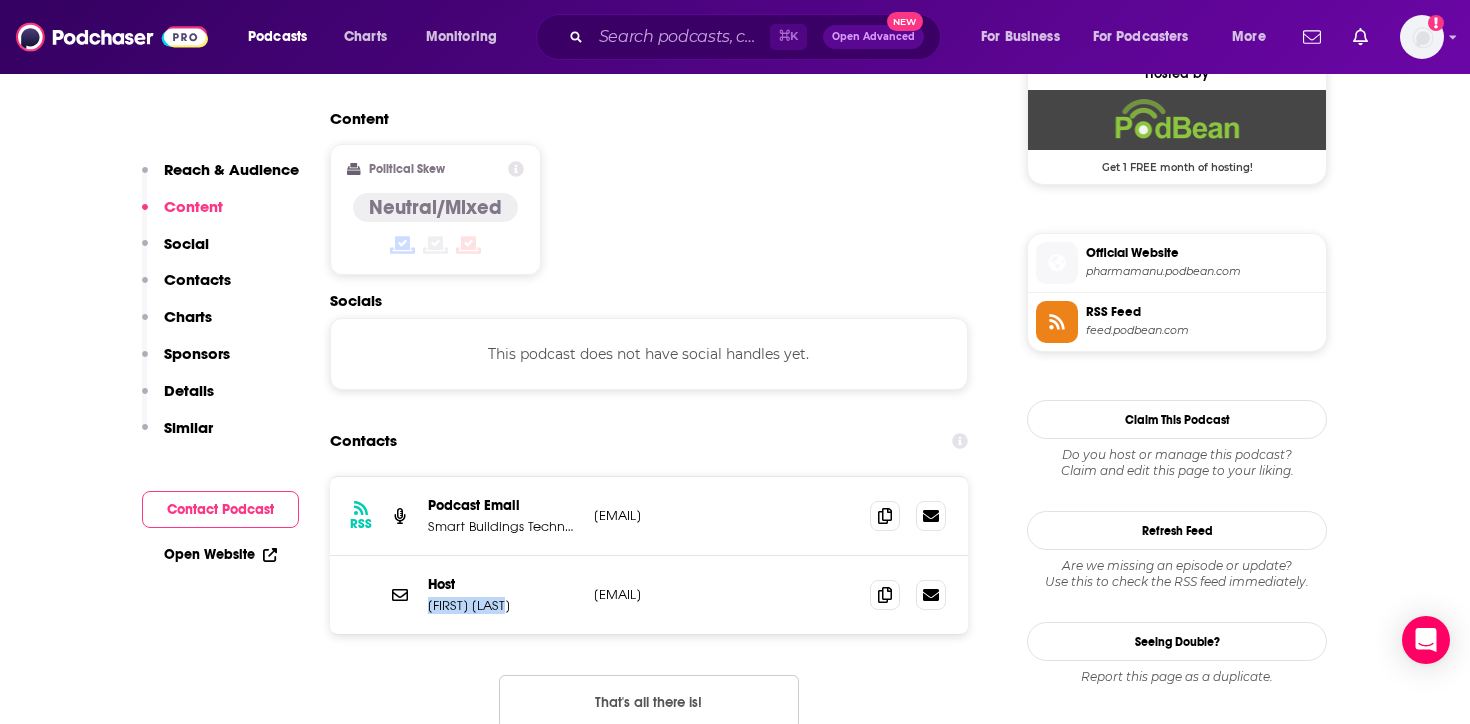 drag, startPoint x: 429, startPoint y: 609, endPoint x: 521, endPoint y: 610, distance: 92.00543 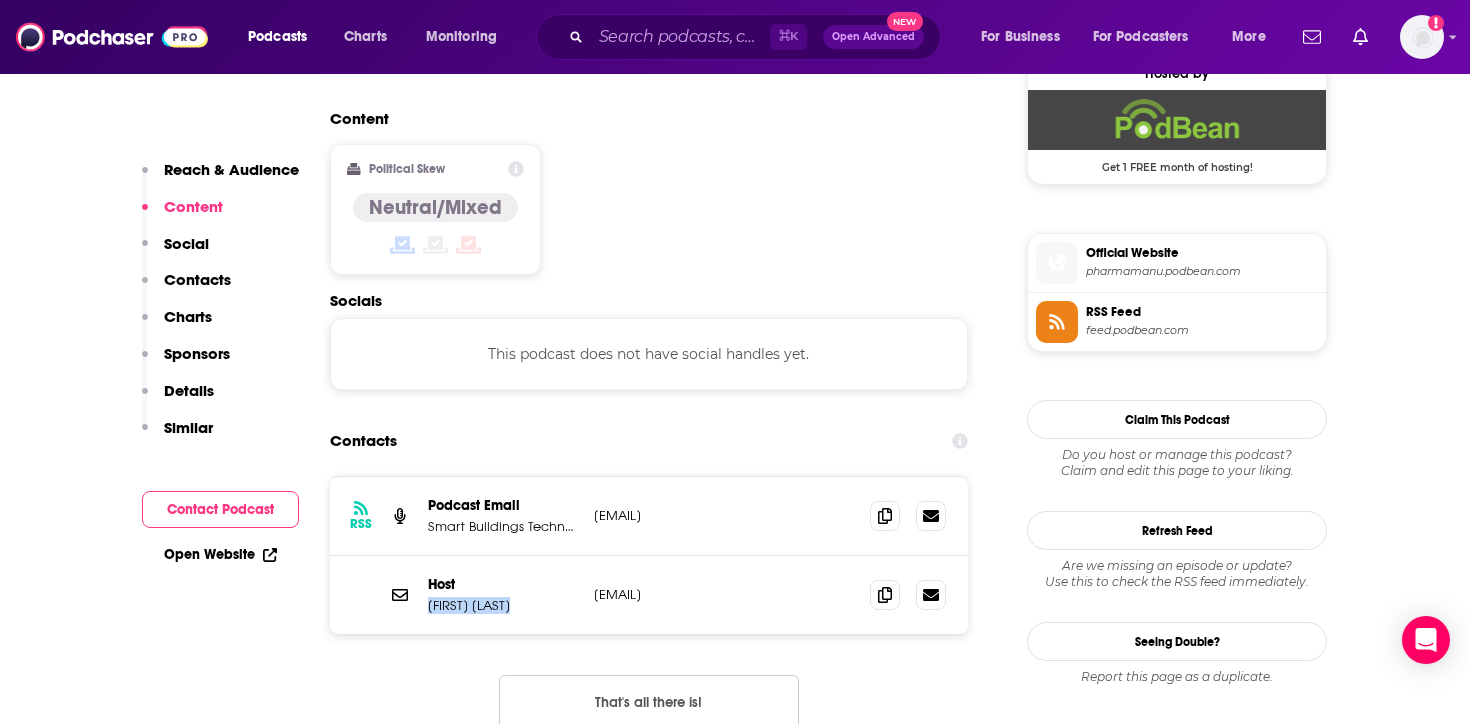 drag, startPoint x: 525, startPoint y: 610, endPoint x: 430, endPoint y: 613, distance: 95.047356 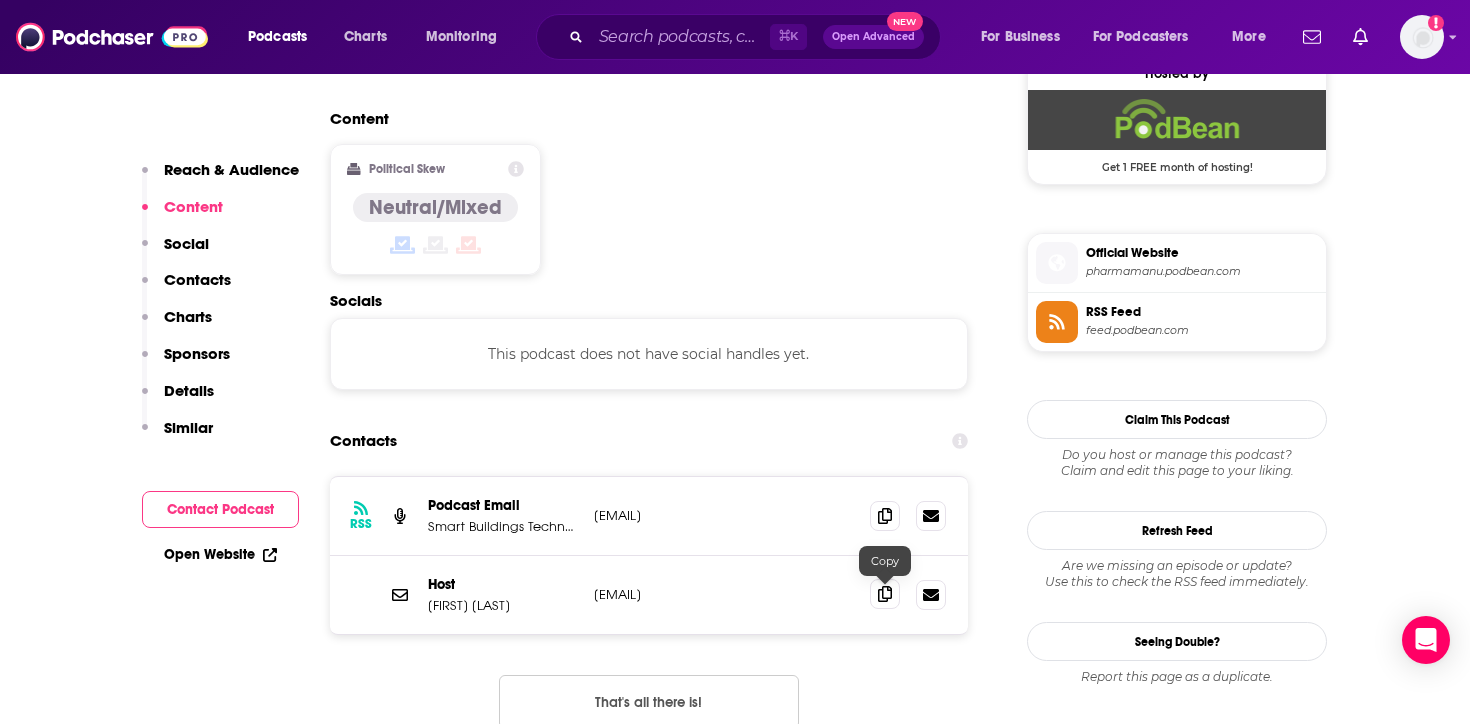click at bounding box center [885, 594] 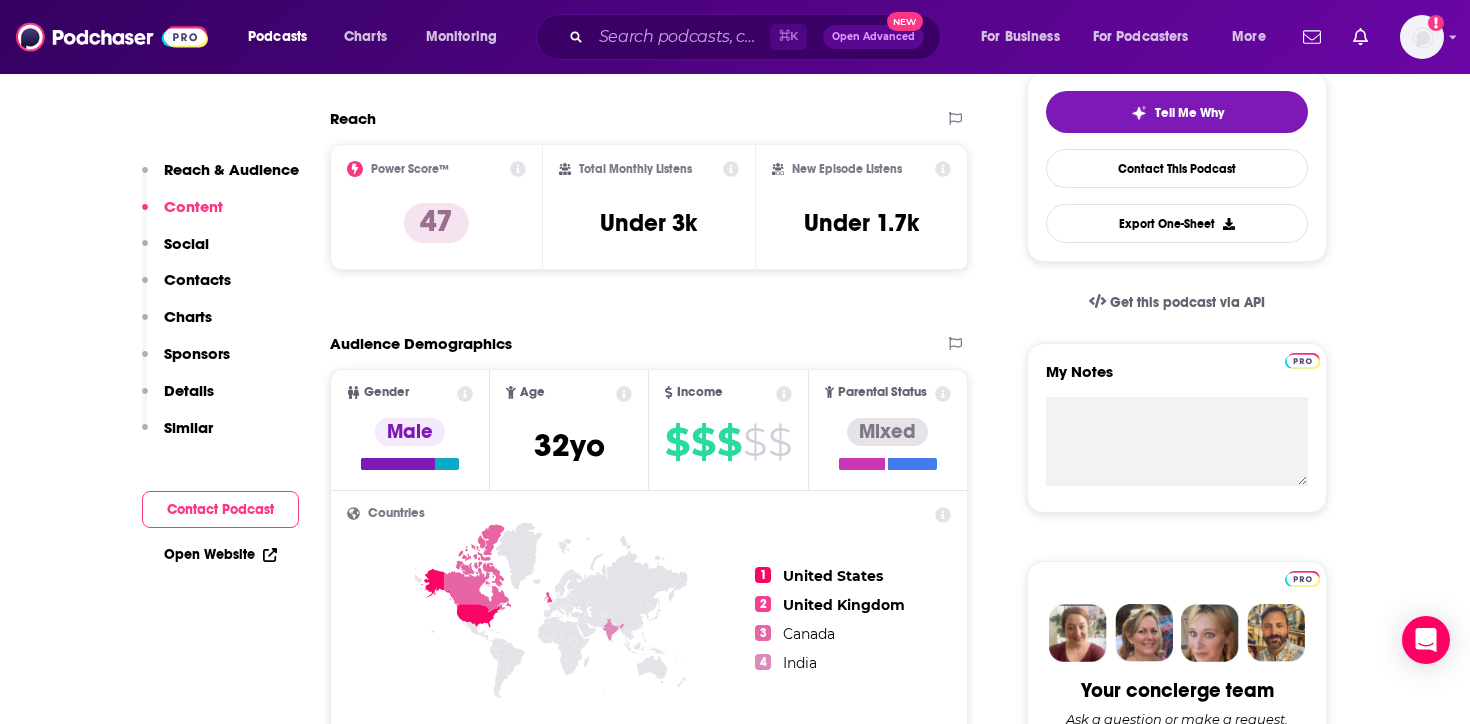 scroll, scrollTop: 0, scrollLeft: 0, axis: both 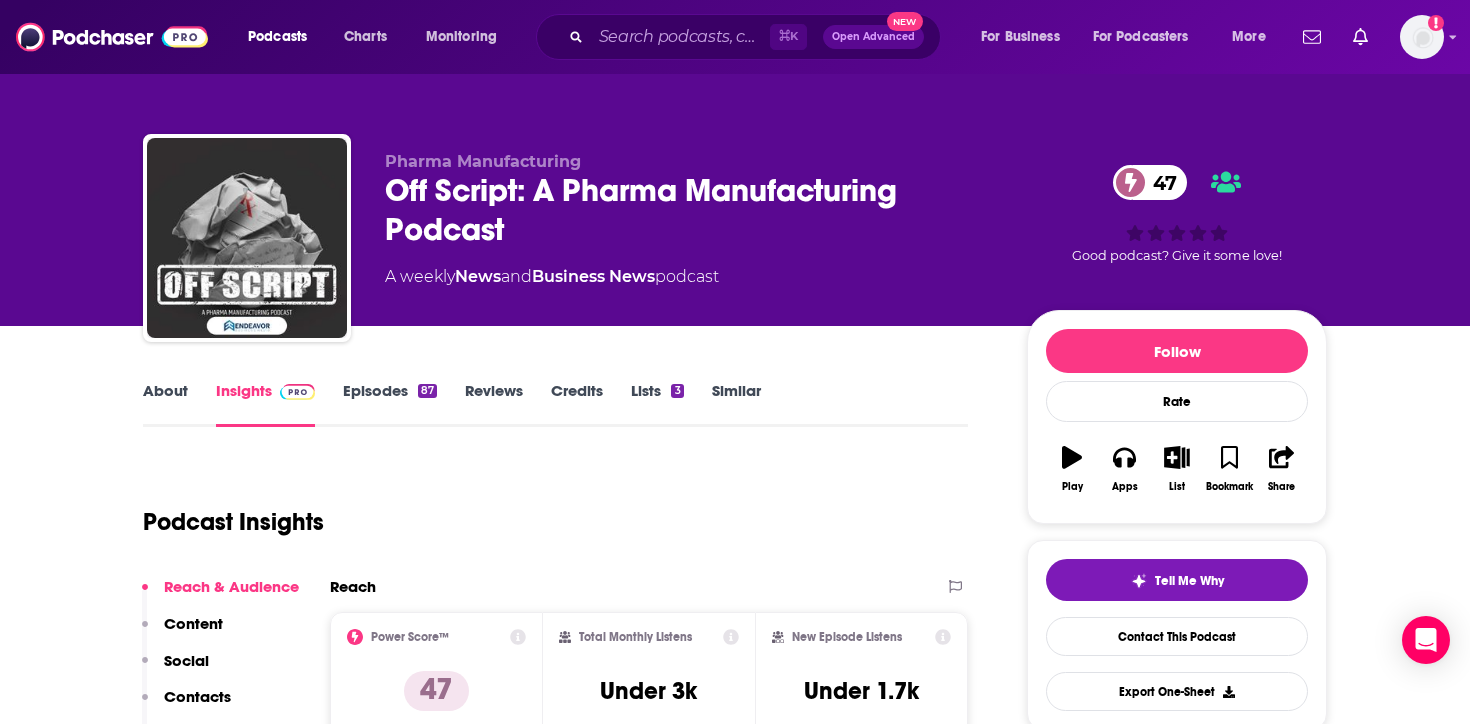 click on "About Insights Episodes 87 Reviews Credits Lists 3 Similar Podcast Insights Reach & Audience Content Social Contacts Charts Sponsors Details Similar Contact Podcast Open Website  Reach Power Score™ 47 Total Monthly Listens Under 3k New Episode Listens Under 1.7k Export One-Sheet Audience Demographics Gender Male Age 32 yo Income $ $ $ $ $ Parental Status Mixed Countries 1 United States 2 United Kingdom 3 Canada 4 India Top Cities New York, NY , Los Angeles, CA , Belgrade, MT , Moscow , Miami, FL , Zurich Interests Clothes, Shoes, Handbags & Accessories , Friends, Family & Relationships , Travel, Tourism & Aviation , Camera & Photography , Television & Film , Restaurants, Food & Grocery Jobs Journalists/Reporters , Software Engineers , Editors , Directors , Retirees , Teachers Ethnicities White / Caucasian , African American , Hispanic , Asian Show More Content Political Skew Neutral/Mixed Socials This podcast does not have social handles yet. Contacts   RSS   Podcast Email Smart Buildings Technology     No" at bounding box center [735, 5348] 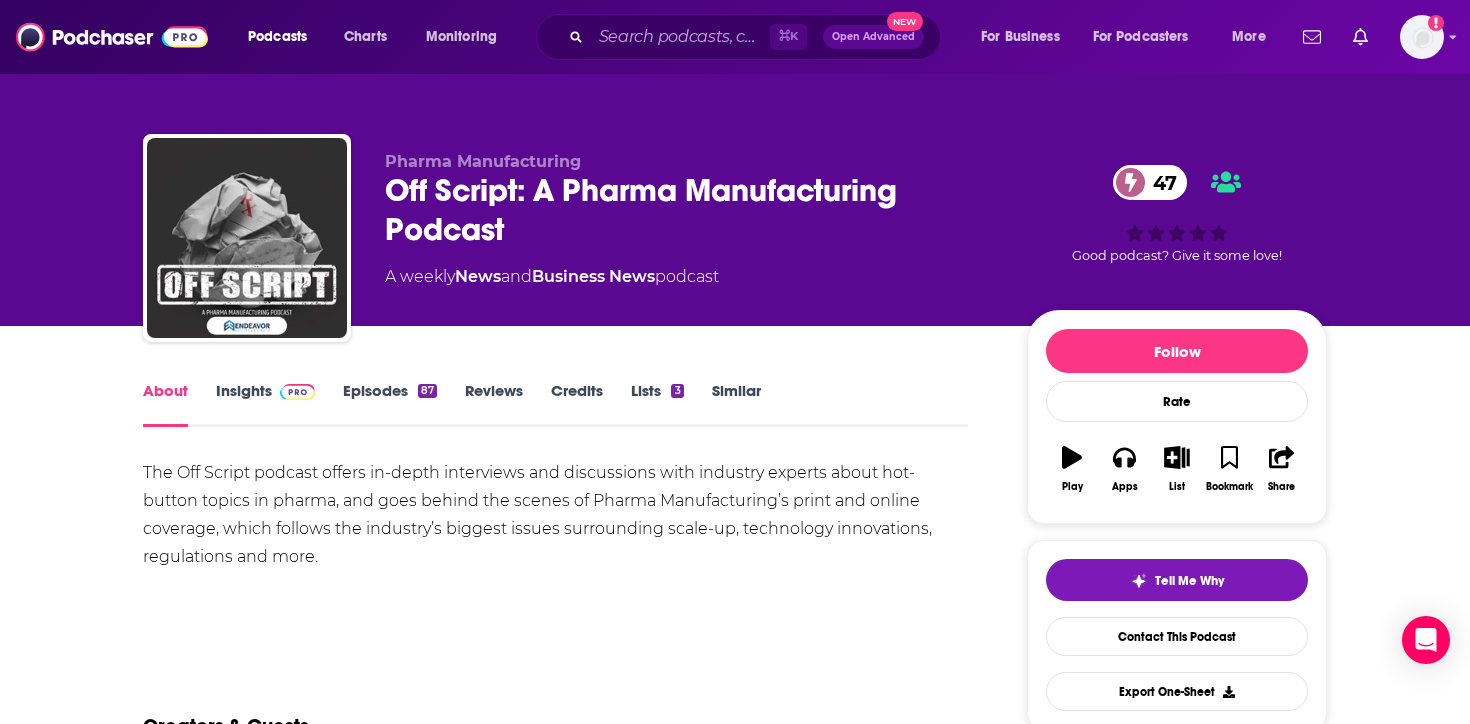 click on "The Off Script podcast offers in-depth interviews and discussions with industry experts about hot-button topics in pharma, and goes behind the scenes of Pharma Manufacturing’s print and online coverage, which follows the industry’s biggest issues surrounding scale-up, technology innovations, regulations and more." at bounding box center [555, 515] 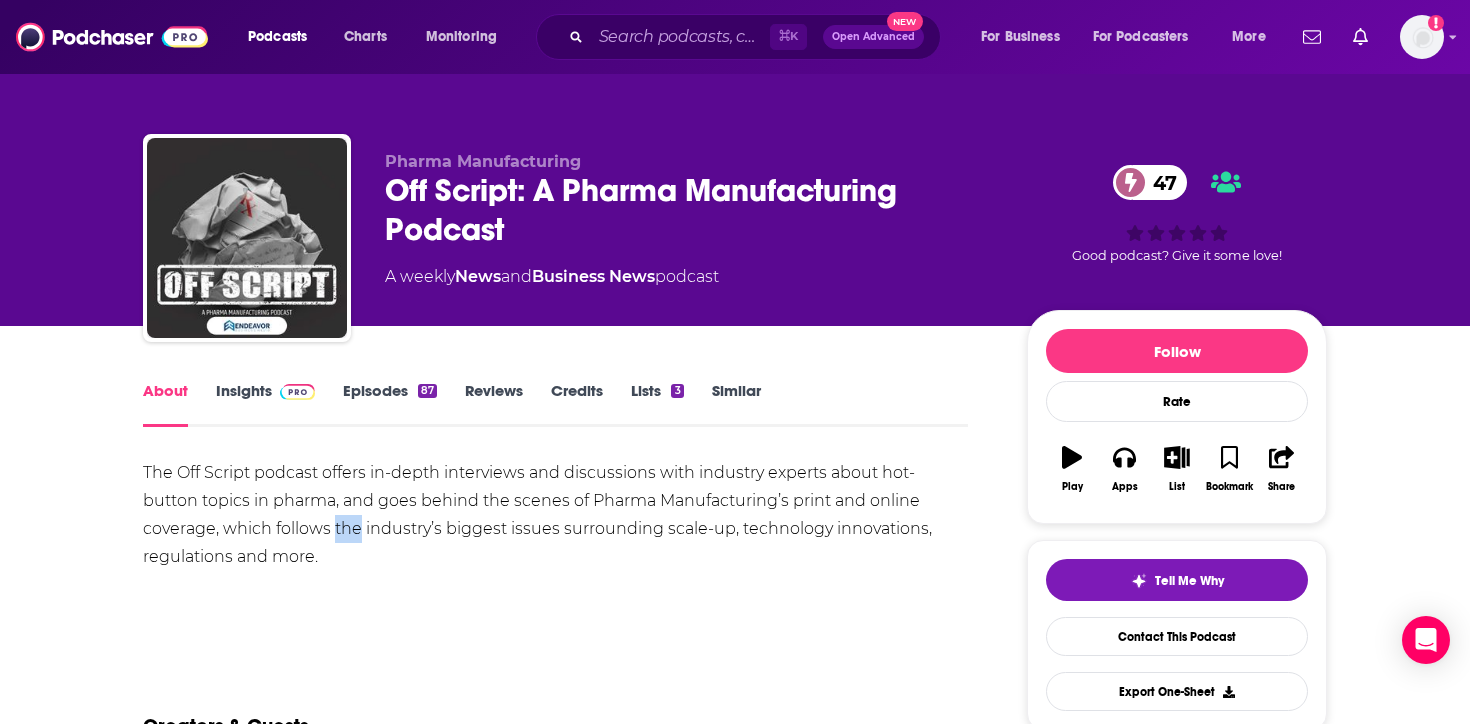 click on "The Off Script podcast offers in-depth interviews and discussions with industry experts about hot-button topics in pharma, and goes behind the scenes of Pharma Manufacturing’s print and online coverage, which follows the industry’s biggest issues surrounding scale-up, technology innovations, regulations and more." at bounding box center [555, 515] 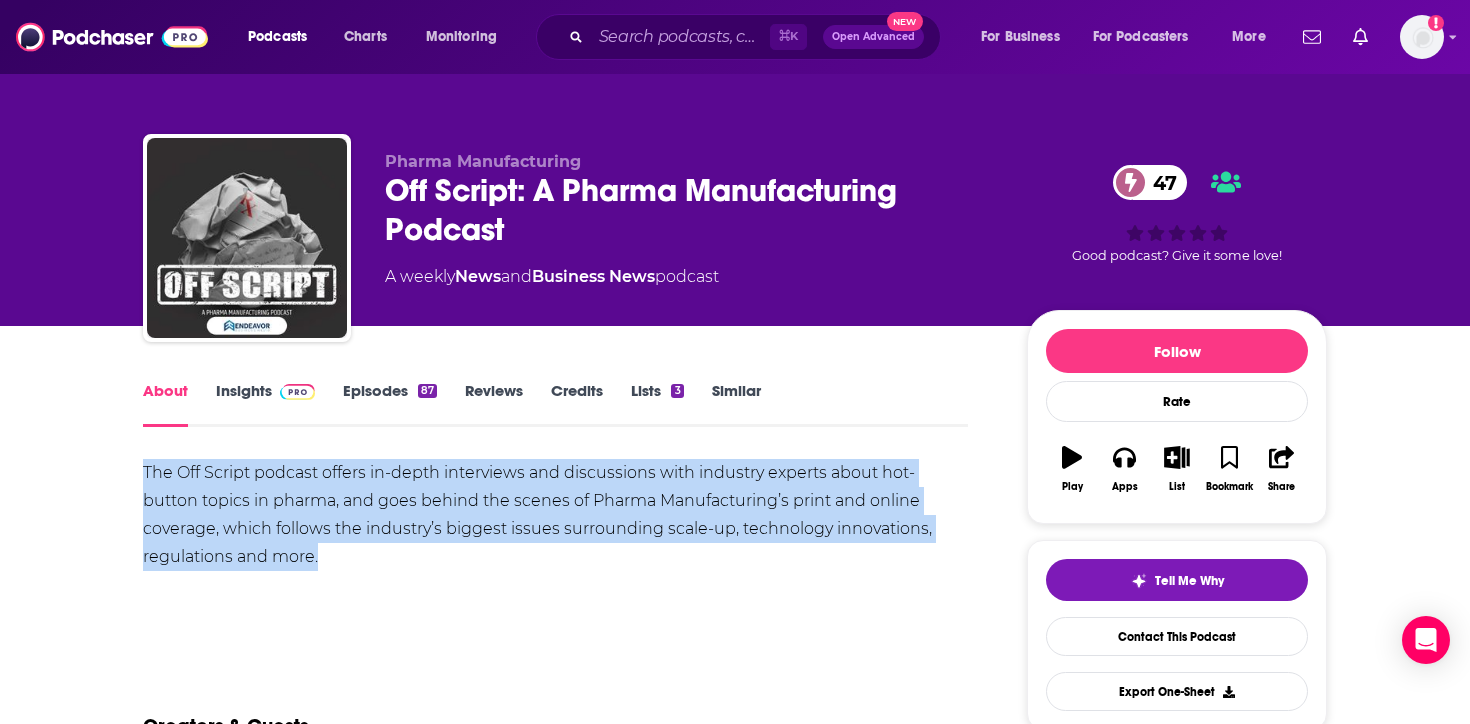 click on "The Off Script podcast offers in-depth interviews and discussions with industry experts about hot-button topics in pharma, and goes behind the scenes of Pharma Manufacturing’s print and online coverage, which follows the industry’s biggest issues surrounding scale-up, technology innovations, regulations and more." at bounding box center [555, 515] 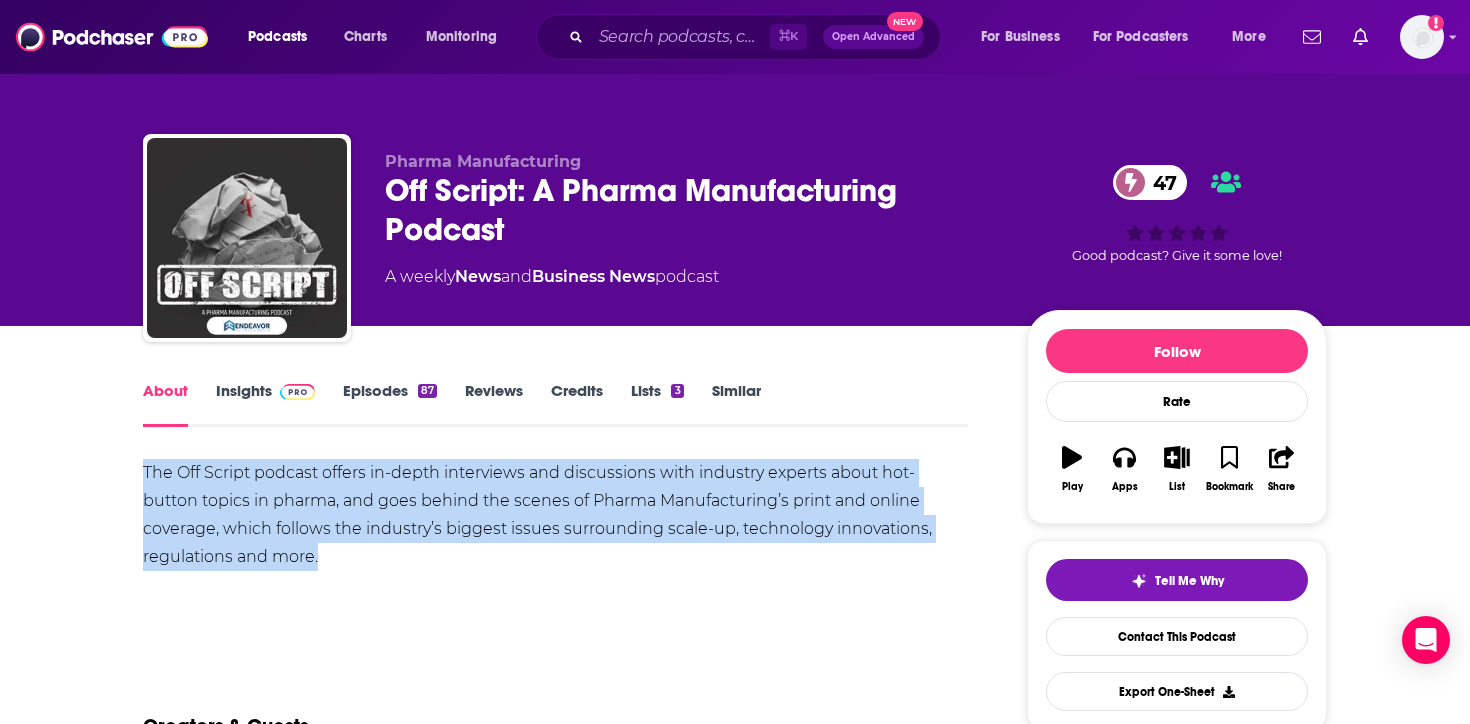 click on "Insights" at bounding box center [265, 404] 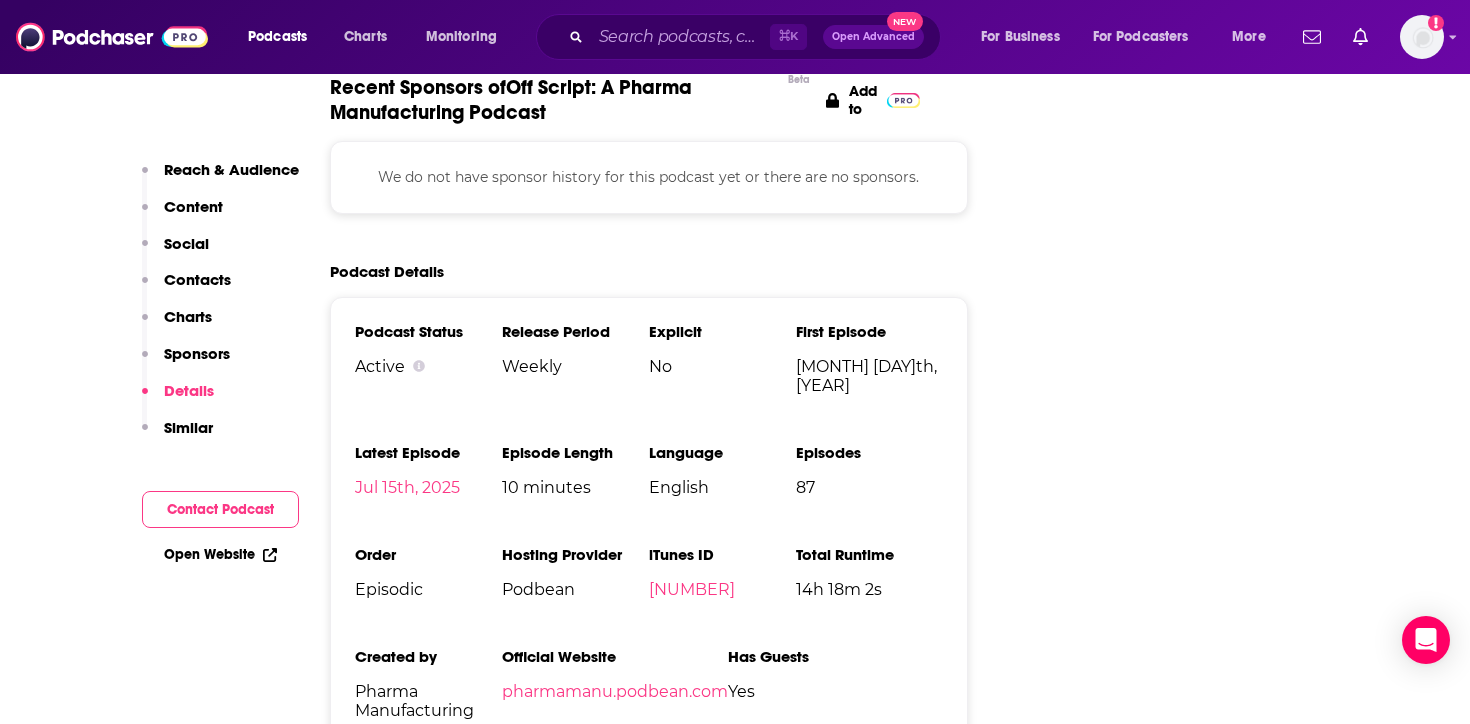 scroll, scrollTop: 2466, scrollLeft: 0, axis: vertical 